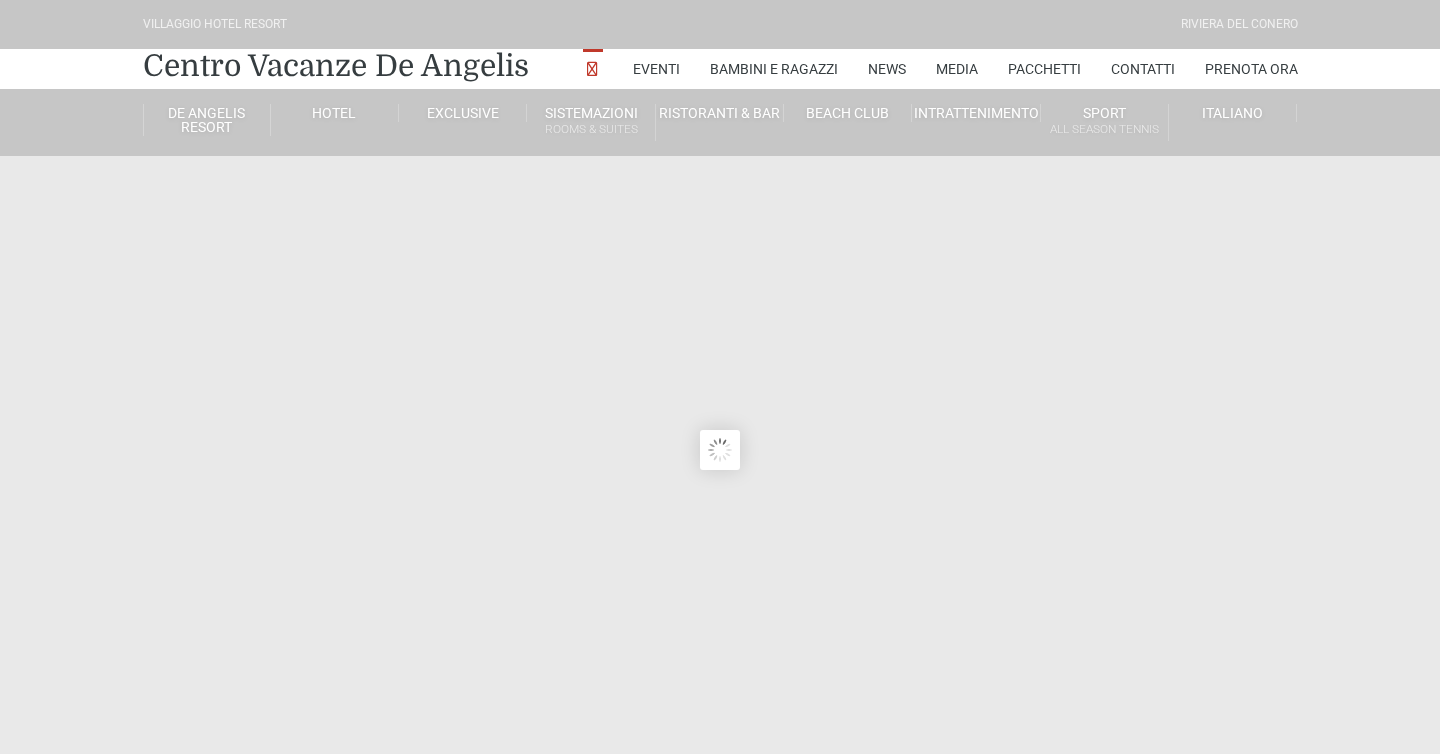scroll, scrollTop: 0, scrollLeft: 0, axis: both 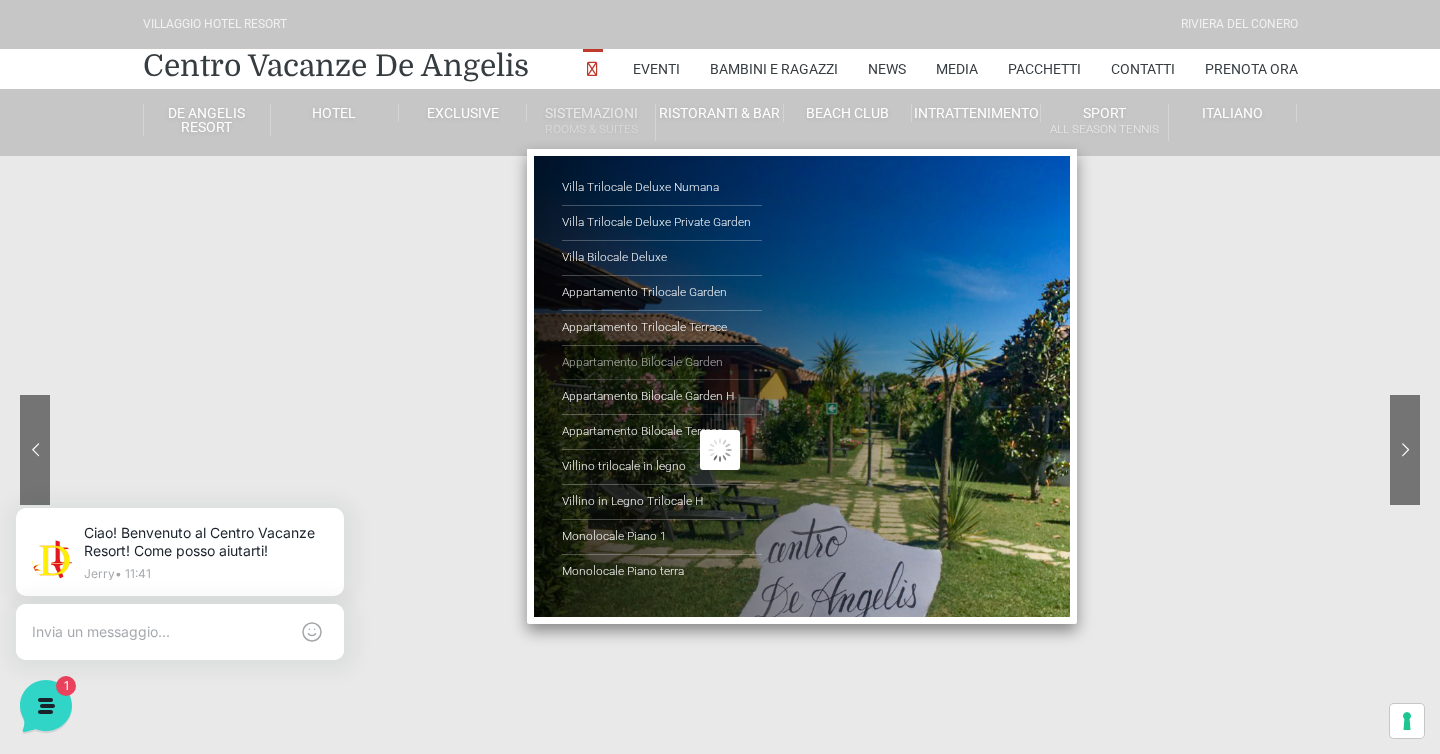 click on "Appartamento Bilocale Garden" at bounding box center (662, 363) 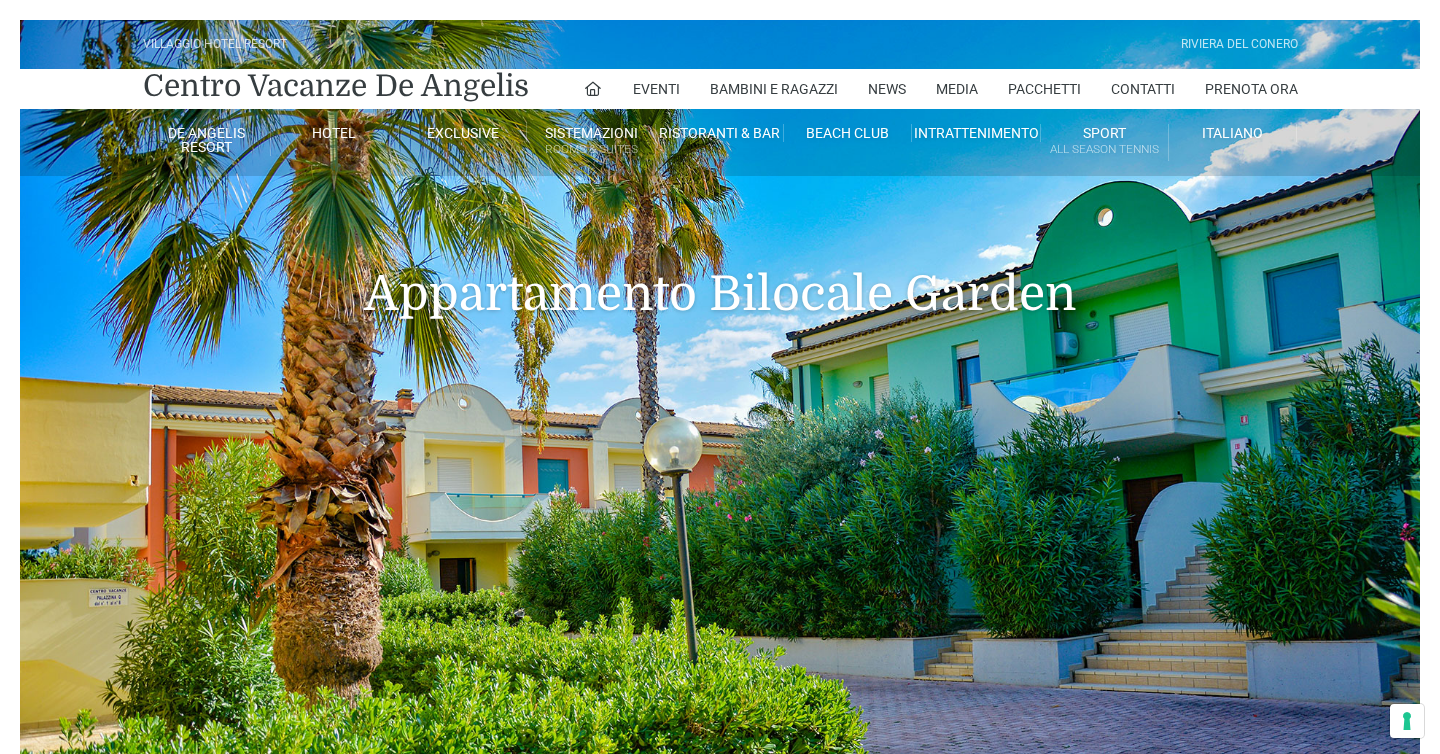 scroll, scrollTop: 0, scrollLeft: 0, axis: both 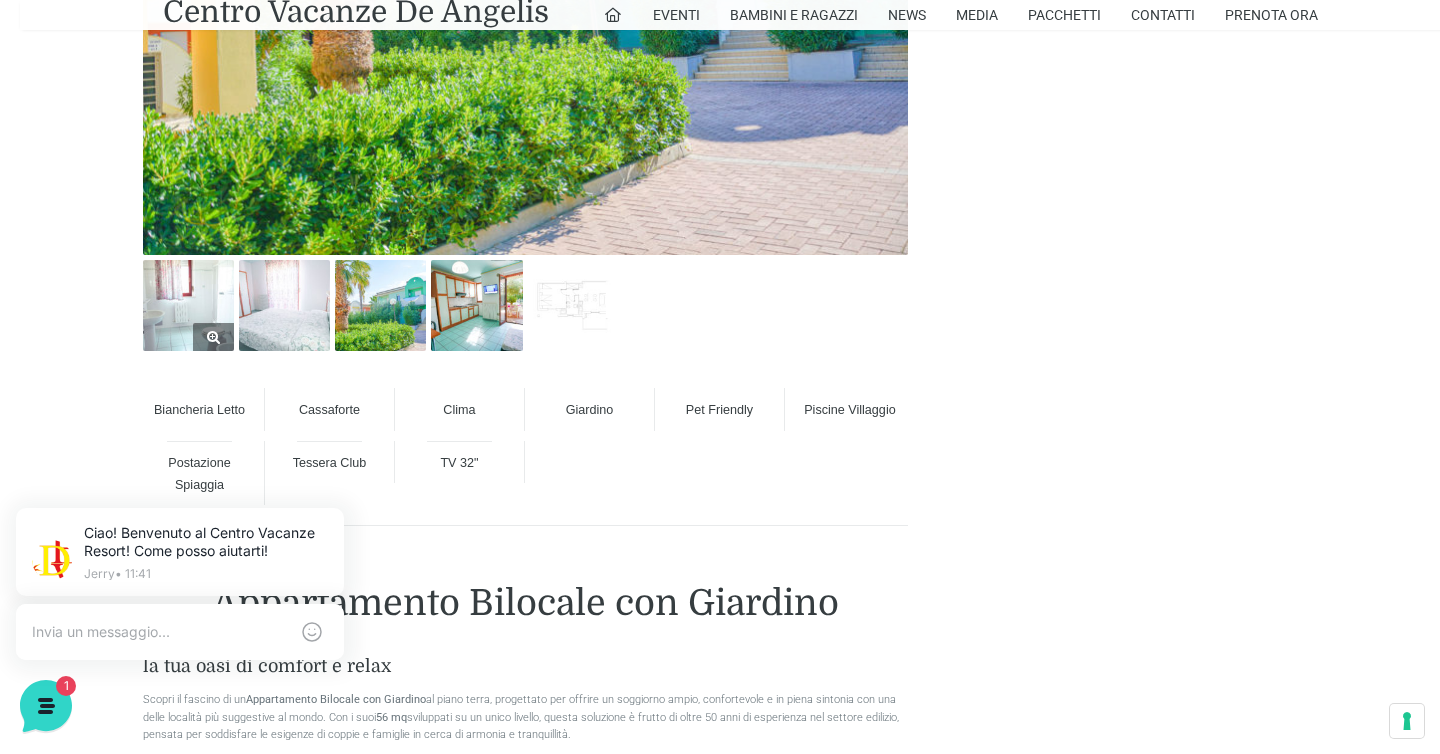 click at bounding box center [188, 305] 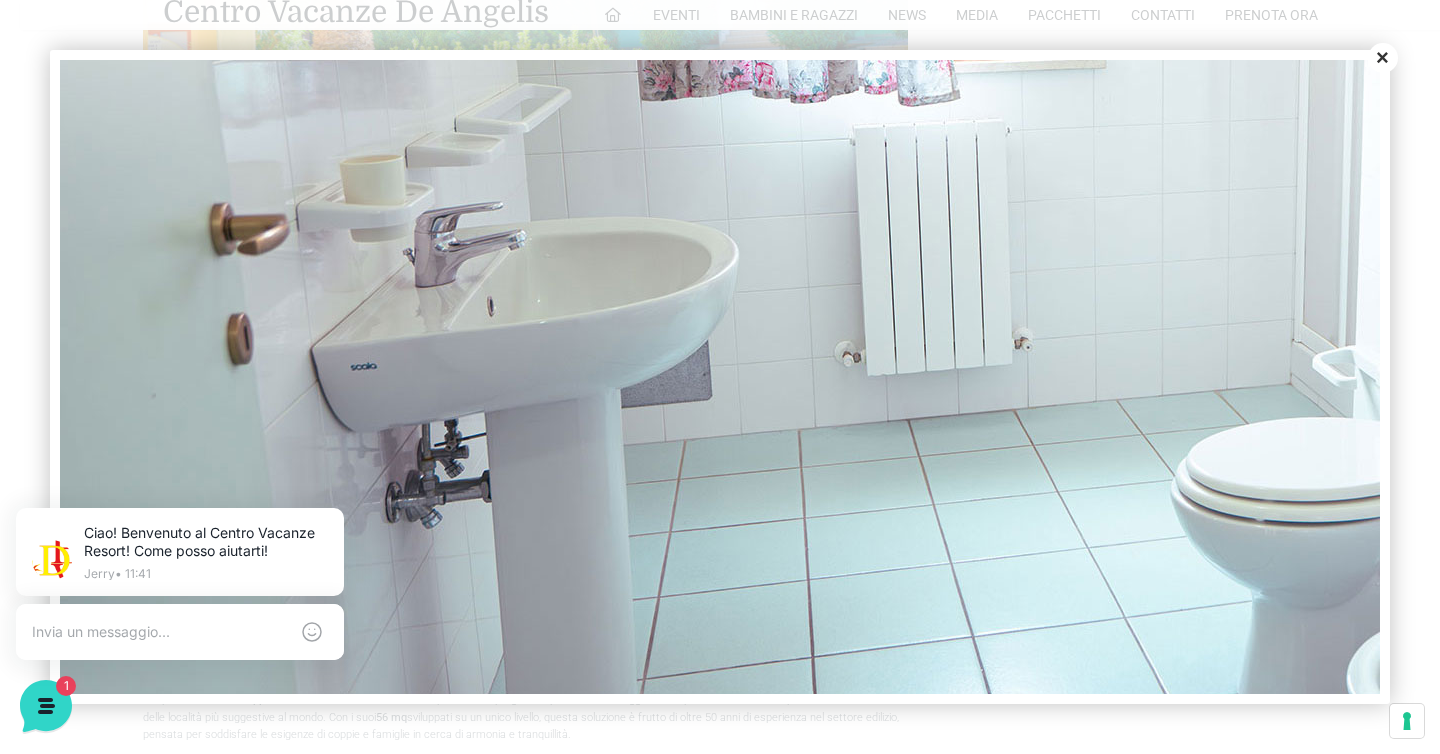 scroll, scrollTop: 446, scrollLeft: 0, axis: vertical 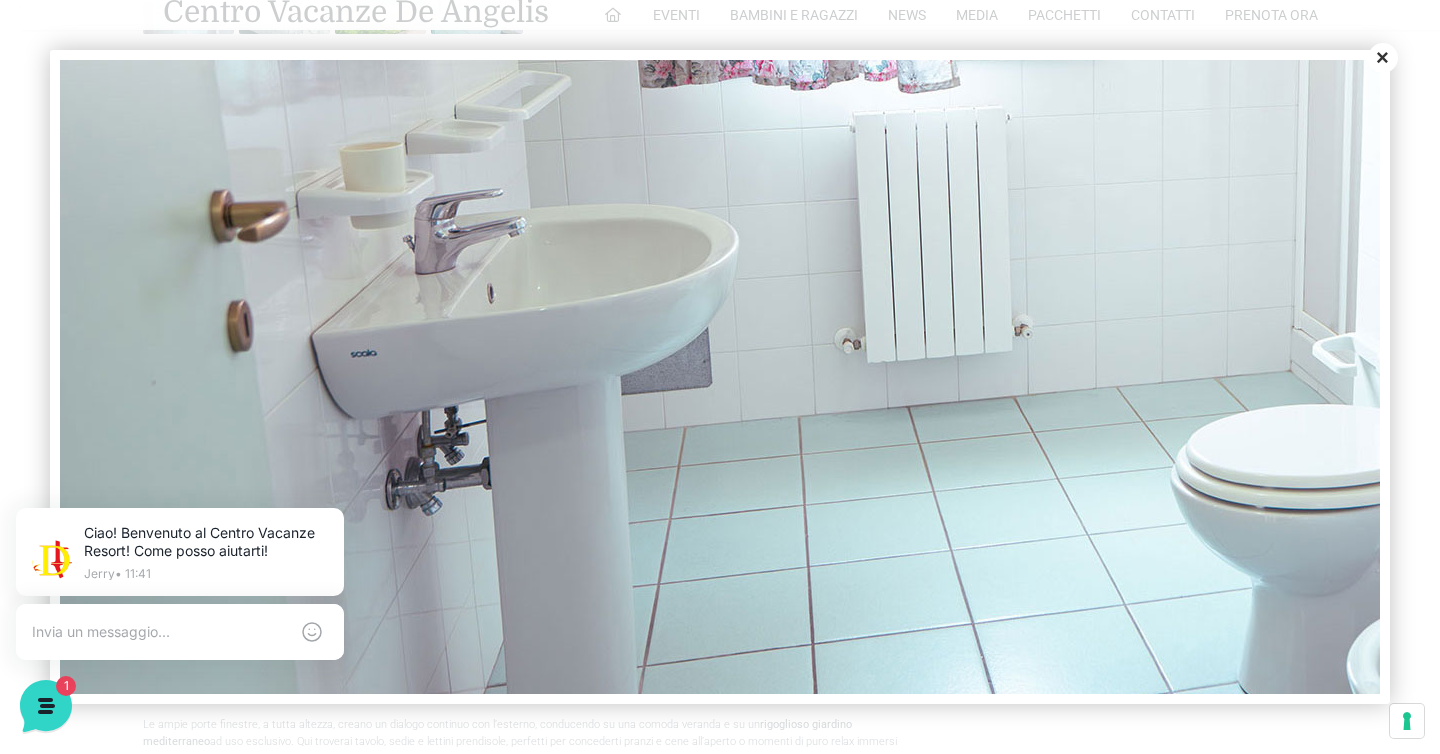click on "Close" at bounding box center (1383, 58) 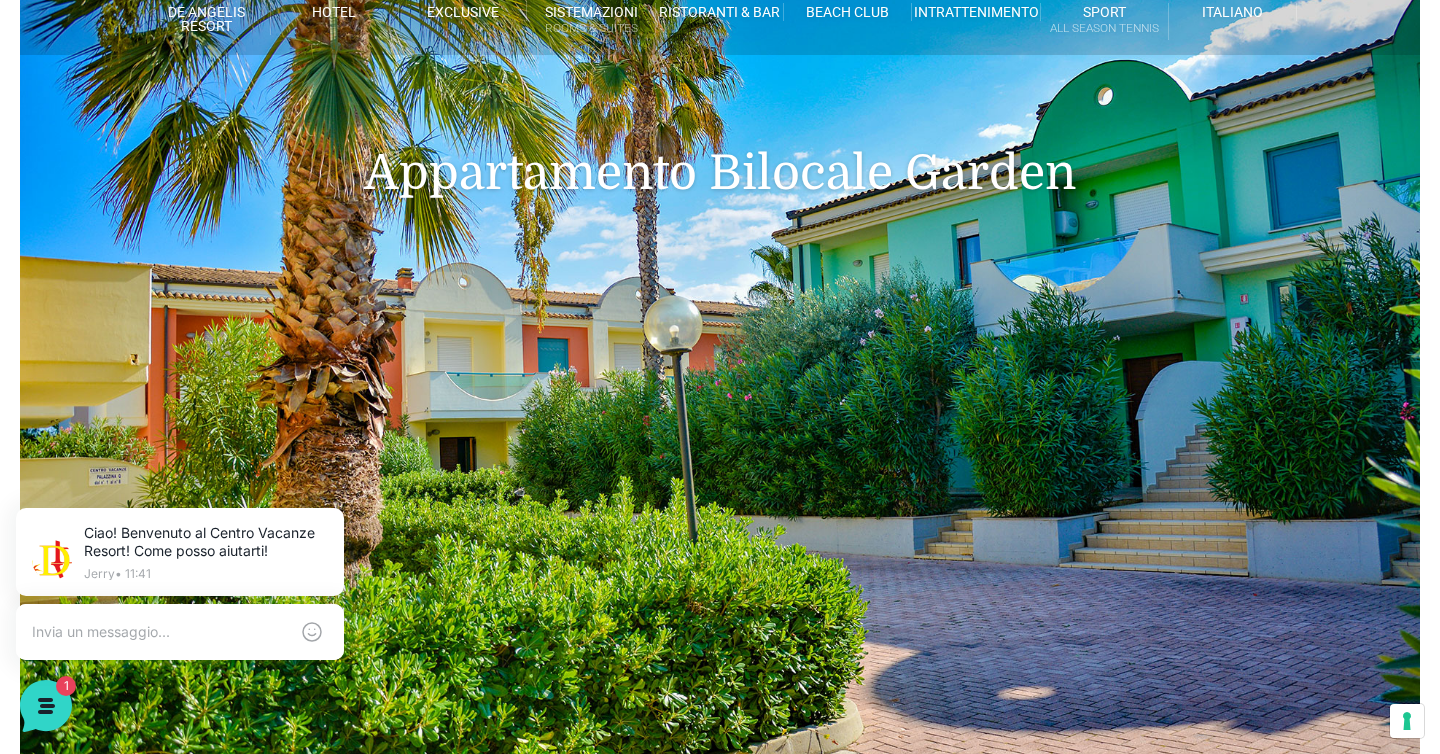 scroll, scrollTop: 0, scrollLeft: 0, axis: both 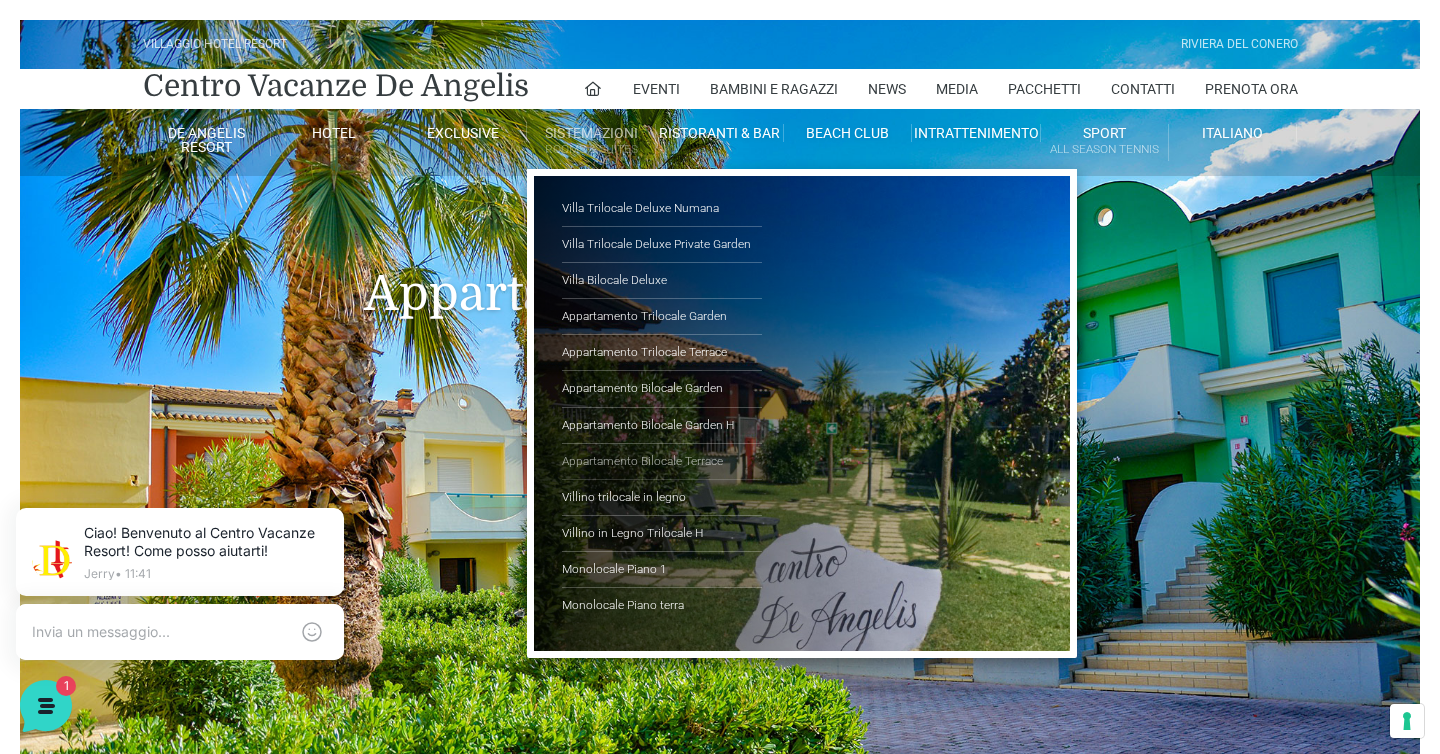 click on "Appartamento Bilocale Terrace" at bounding box center (662, 462) 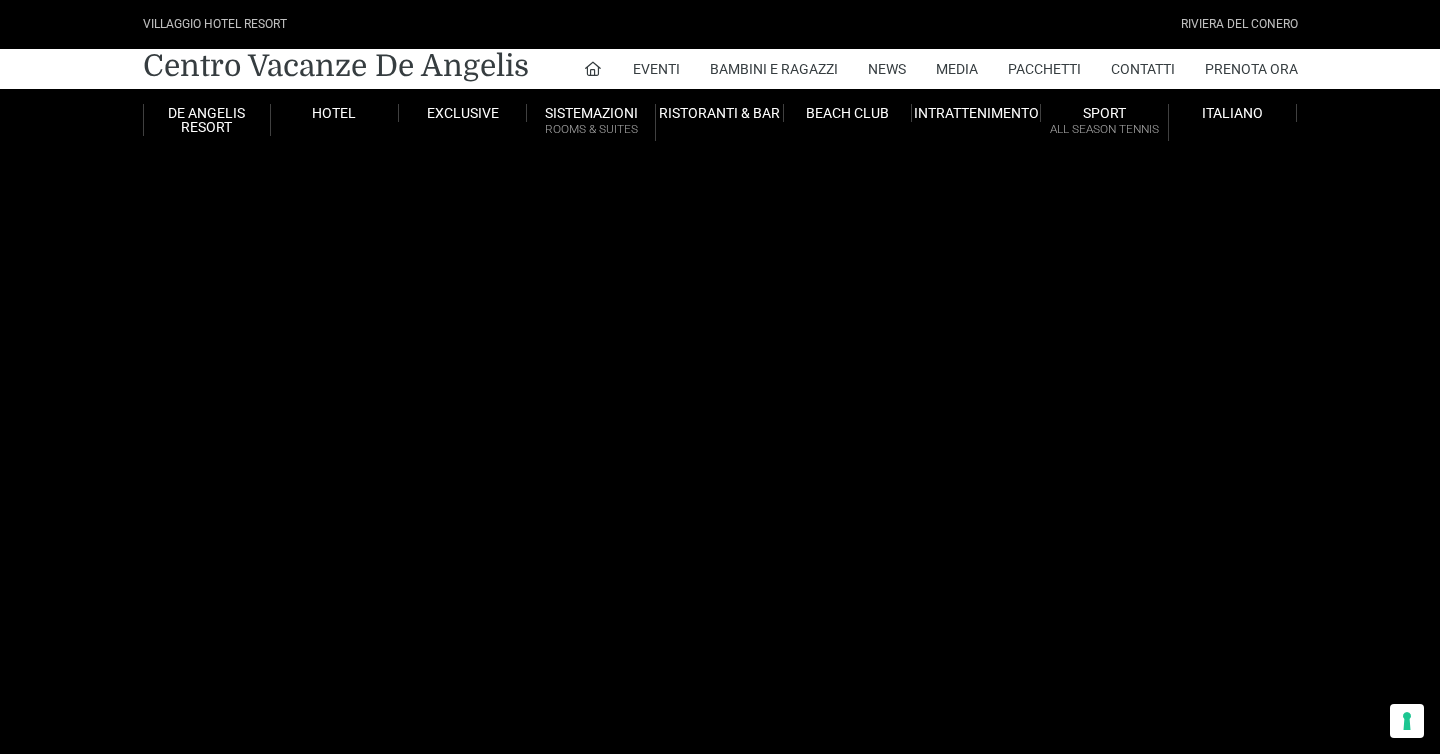 scroll, scrollTop: 0, scrollLeft: 0, axis: both 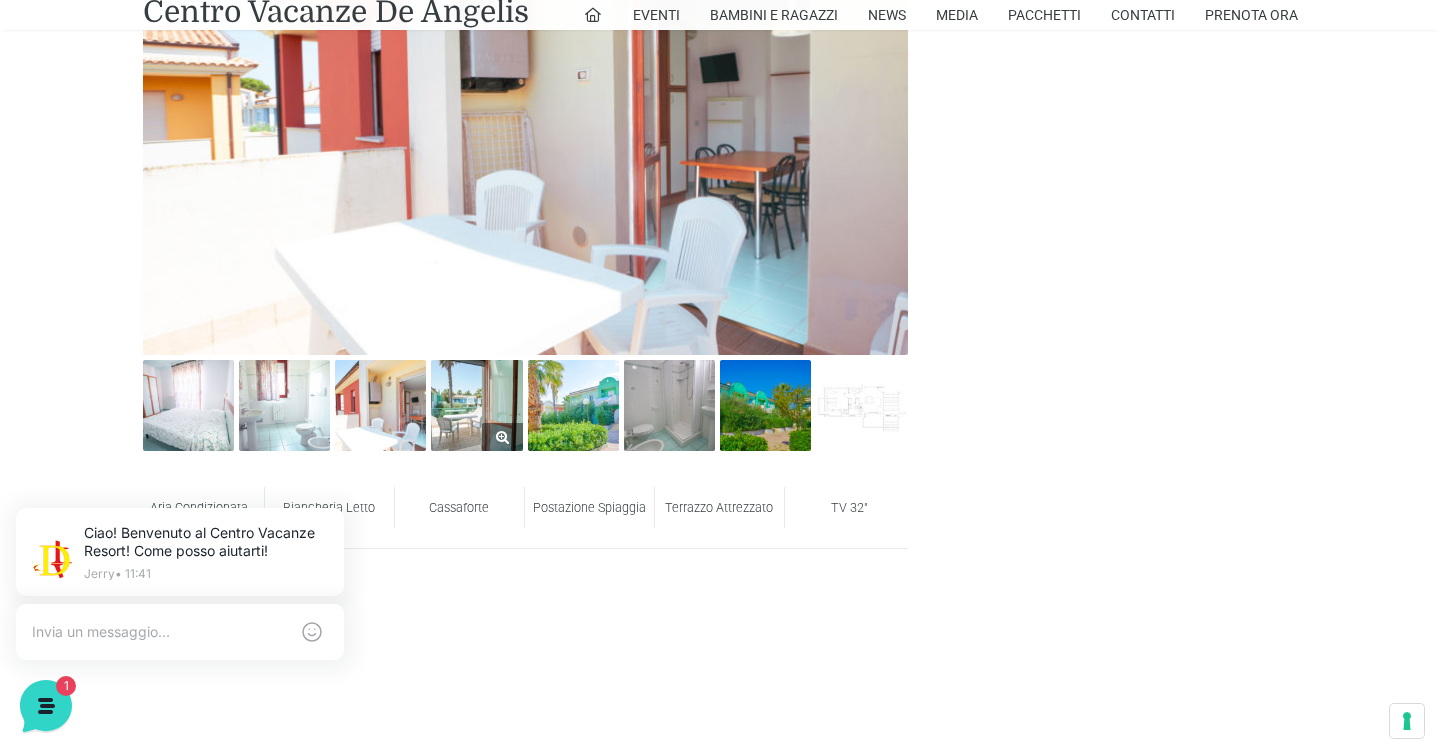 click at bounding box center [476, 405] 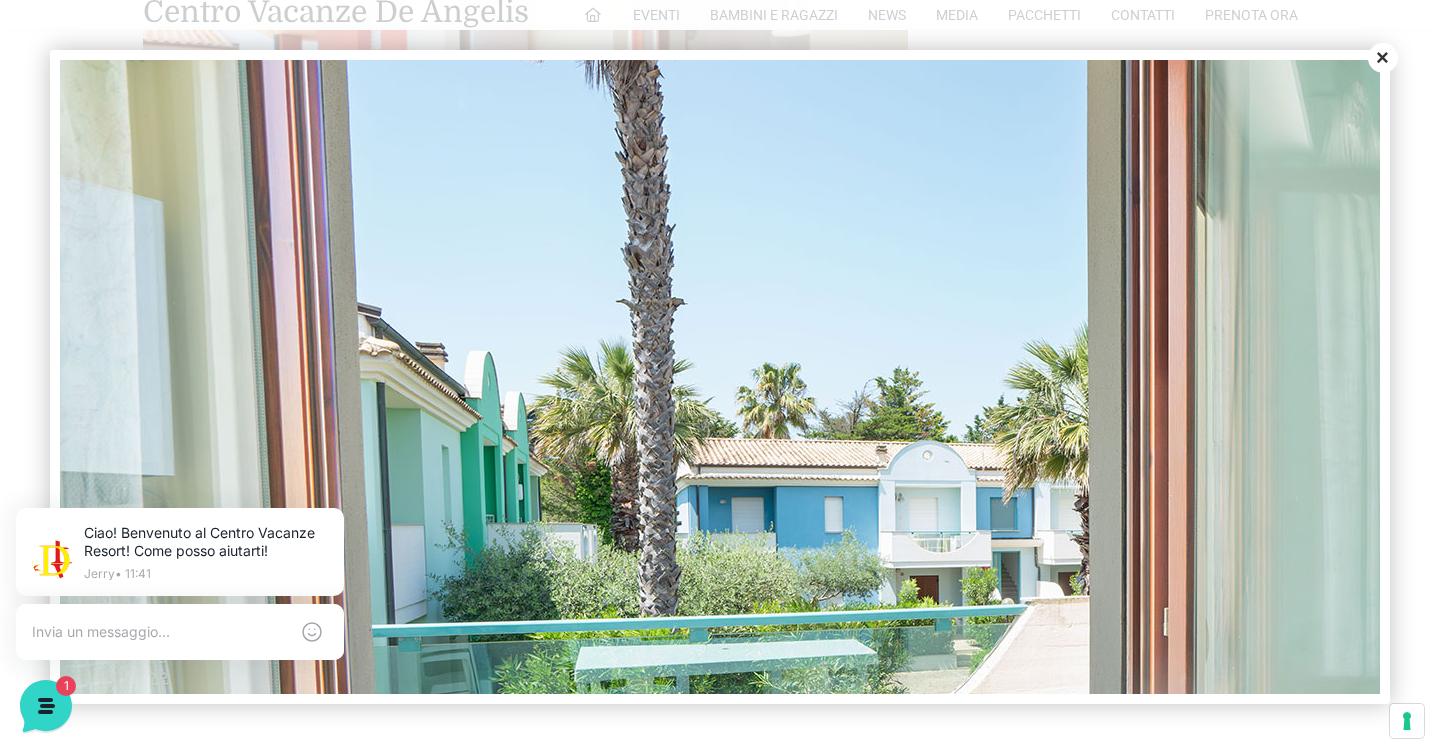 scroll, scrollTop: 0, scrollLeft: 0, axis: both 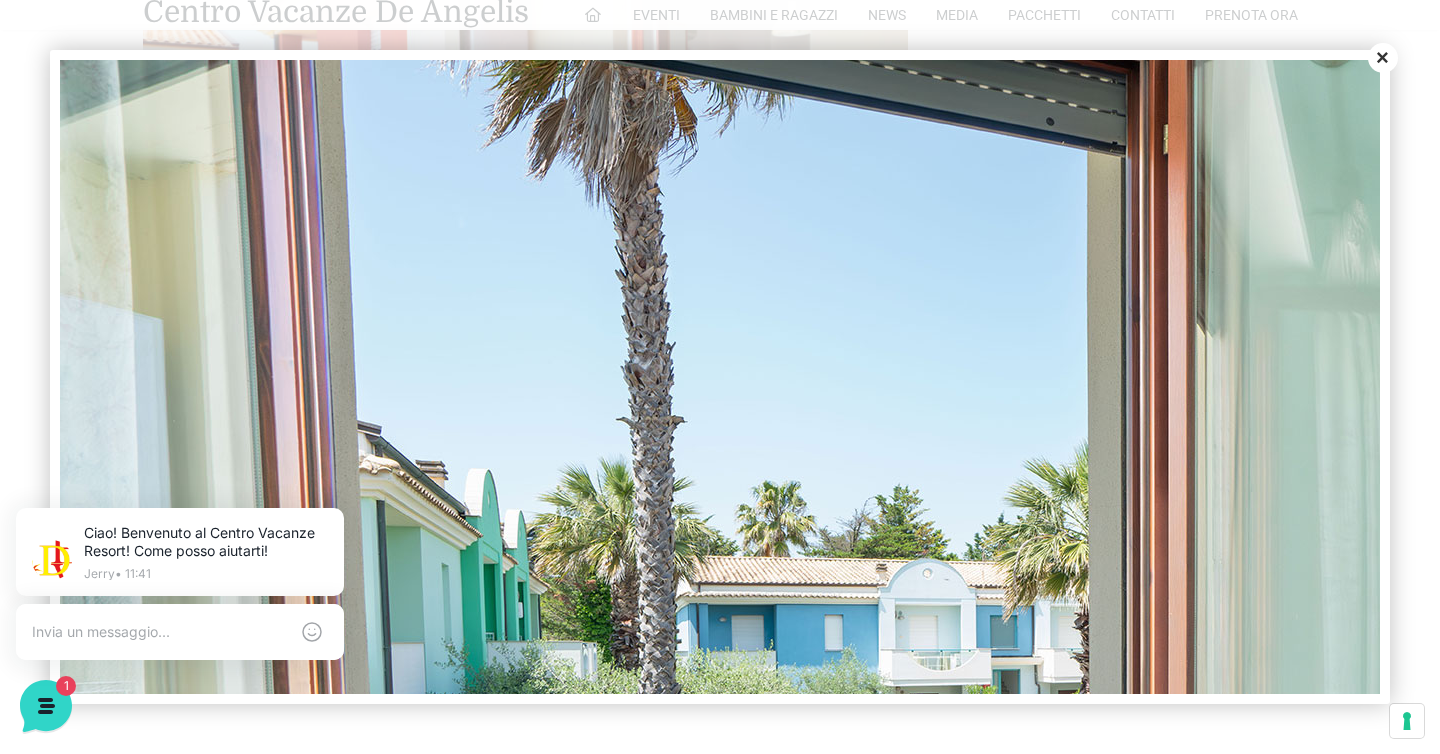 click on "Close" at bounding box center (1383, 58) 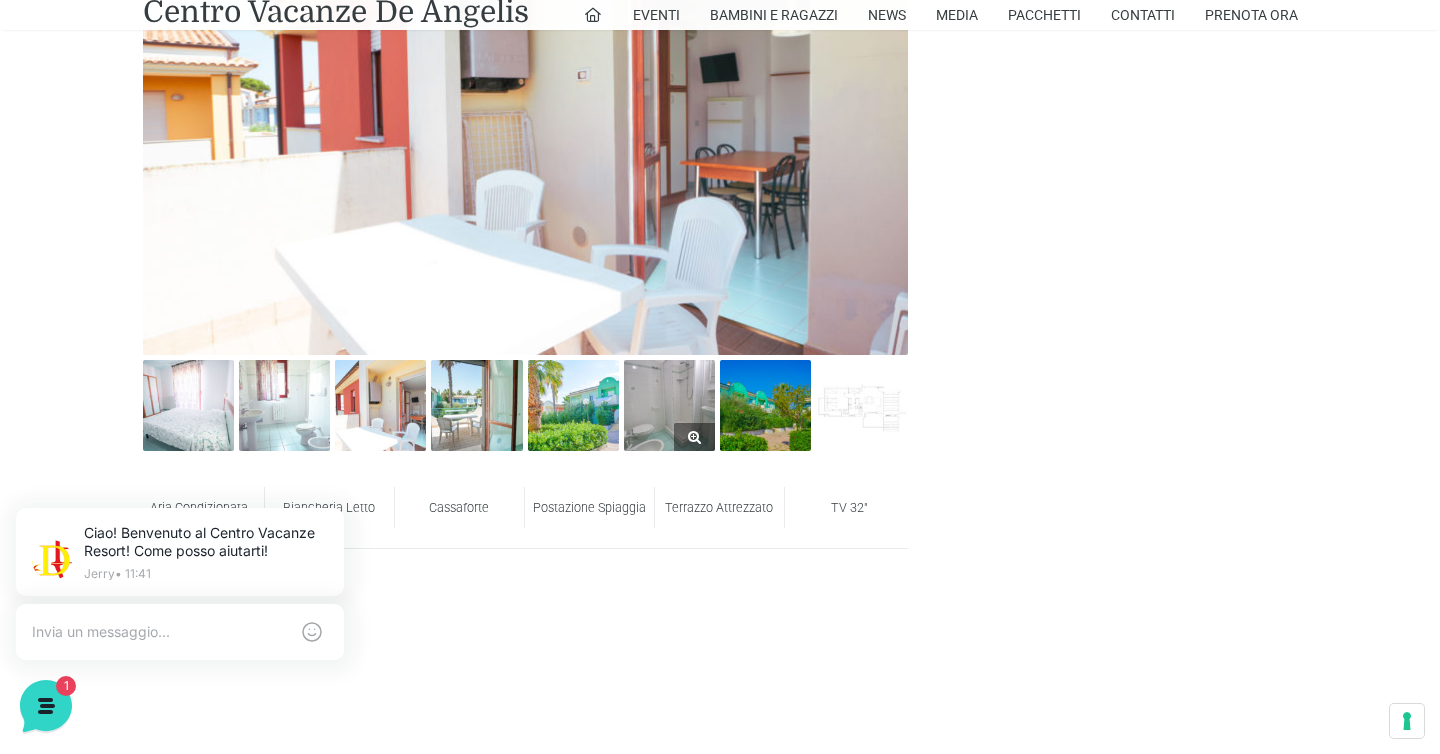 click at bounding box center (669, 405) 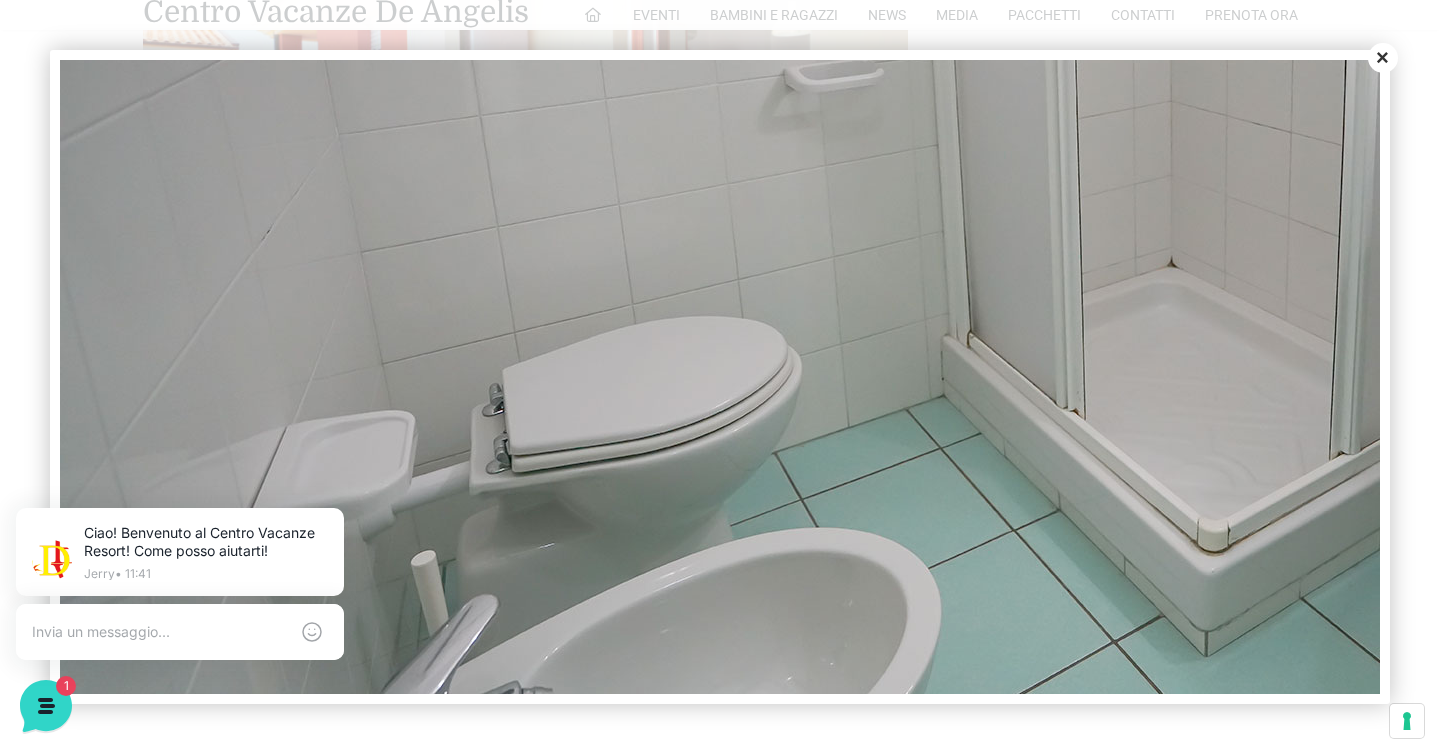 scroll, scrollTop: 646, scrollLeft: 0, axis: vertical 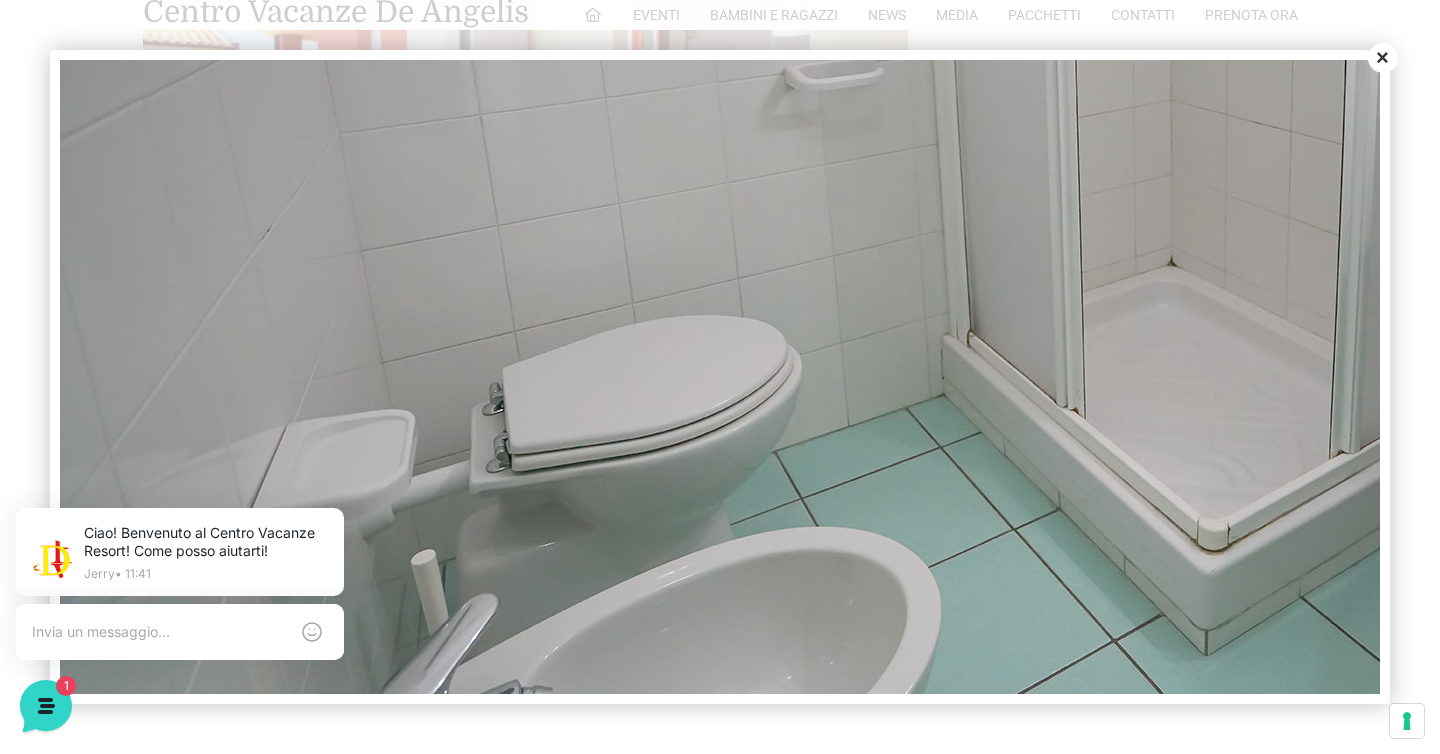 click on "Close" at bounding box center [1383, 58] 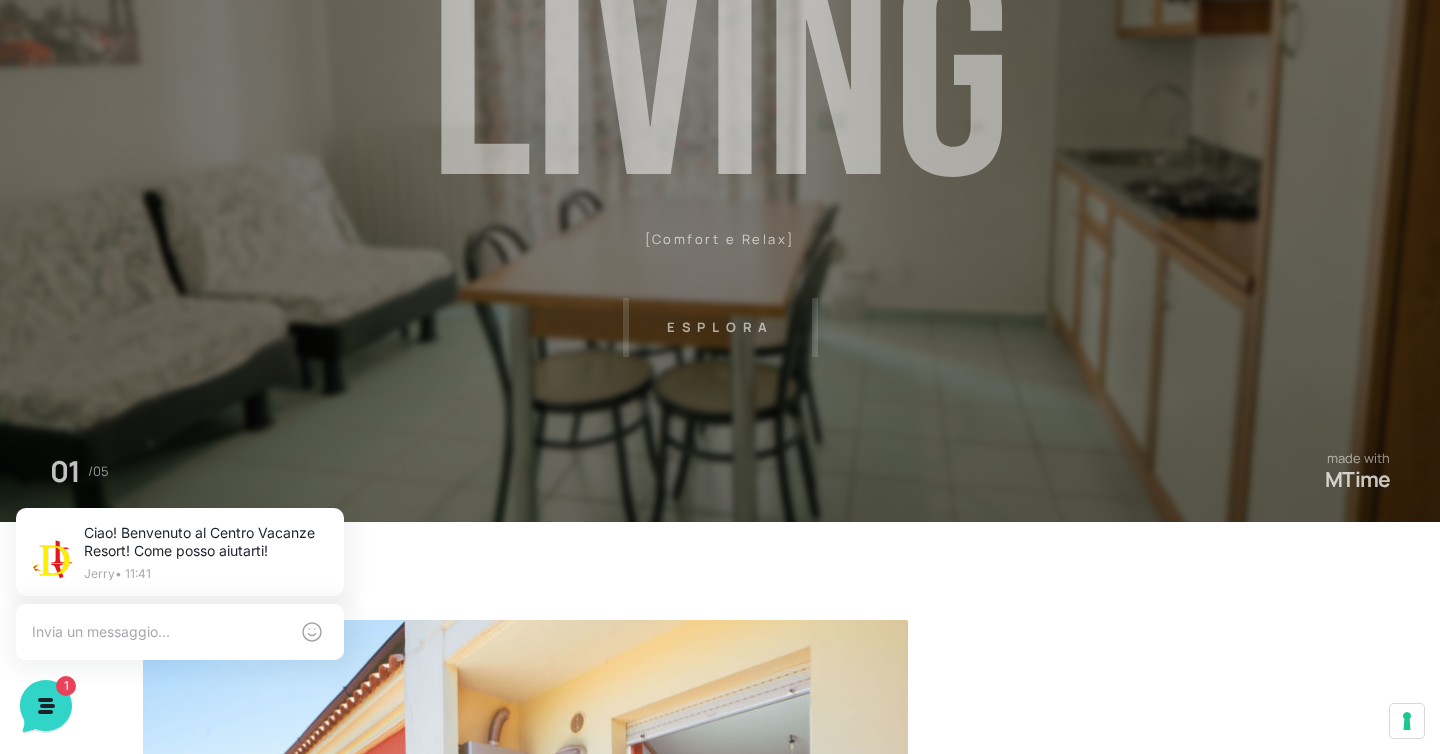 scroll, scrollTop: 0, scrollLeft: 0, axis: both 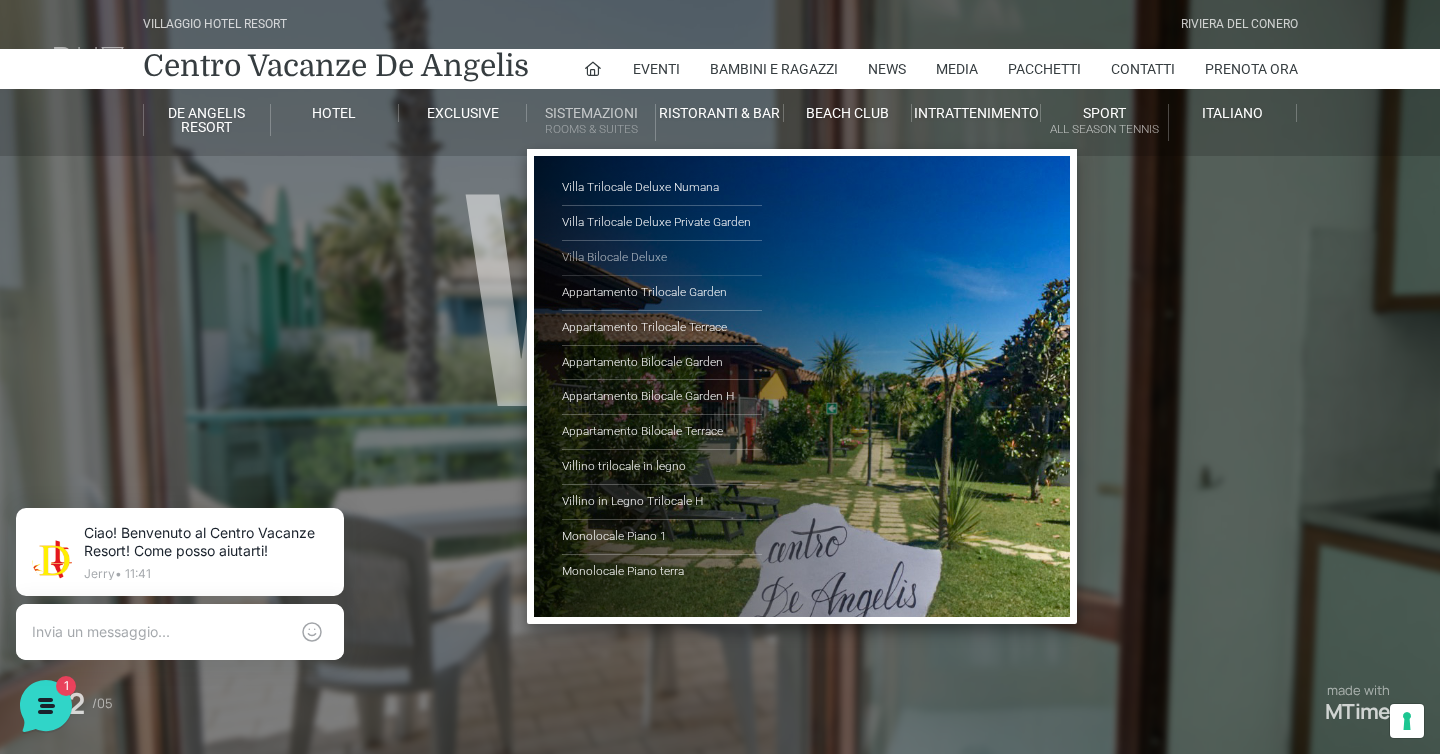 click on "Villa Bilocale Deluxe" at bounding box center (662, 258) 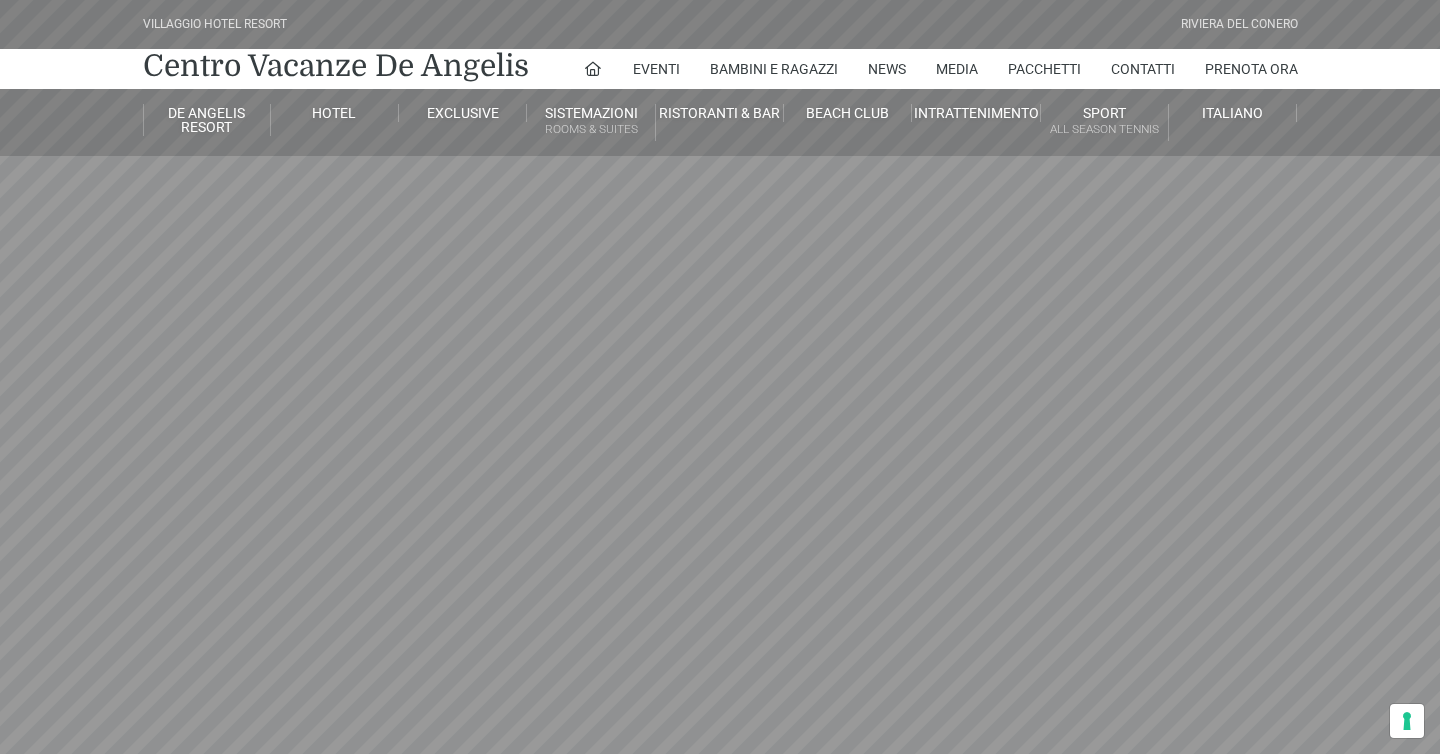 scroll, scrollTop: 0, scrollLeft: 0, axis: both 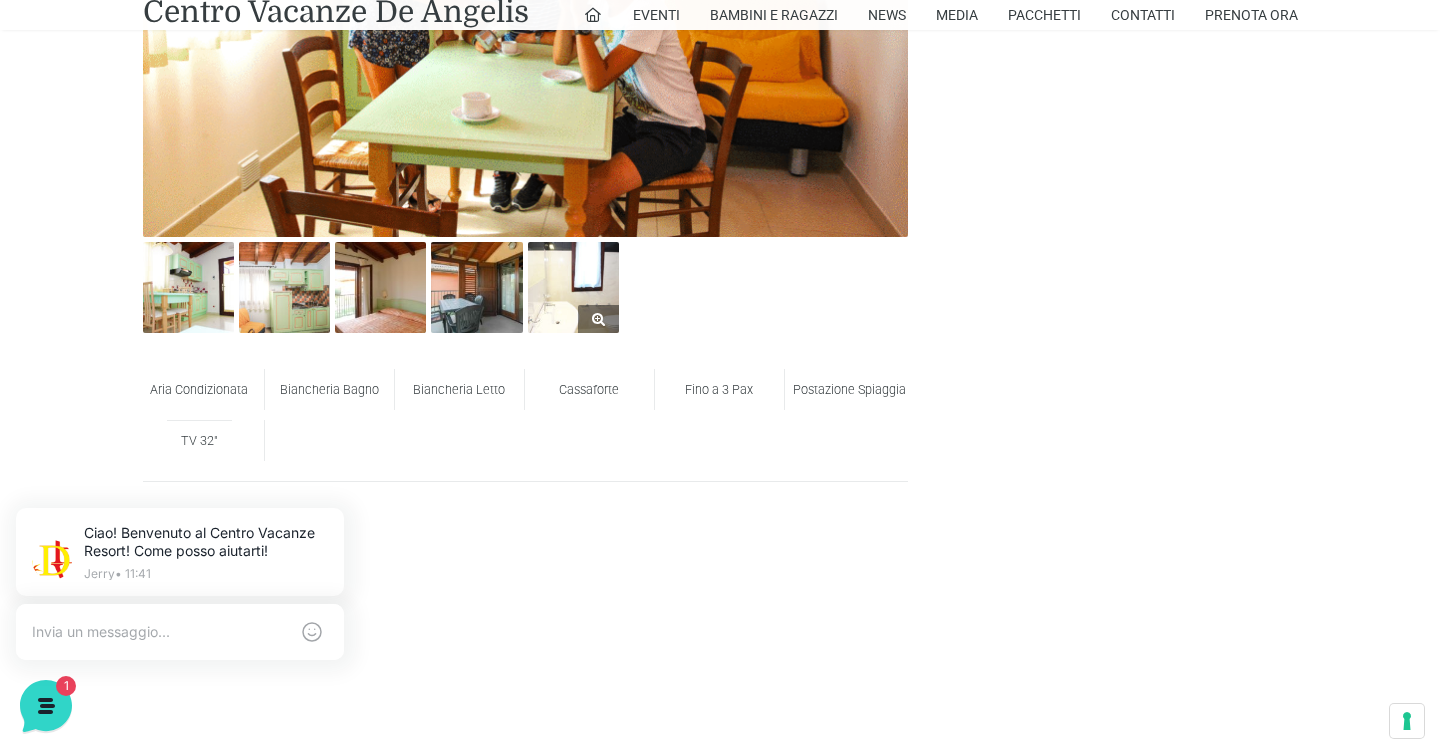 click at bounding box center [573, 287] 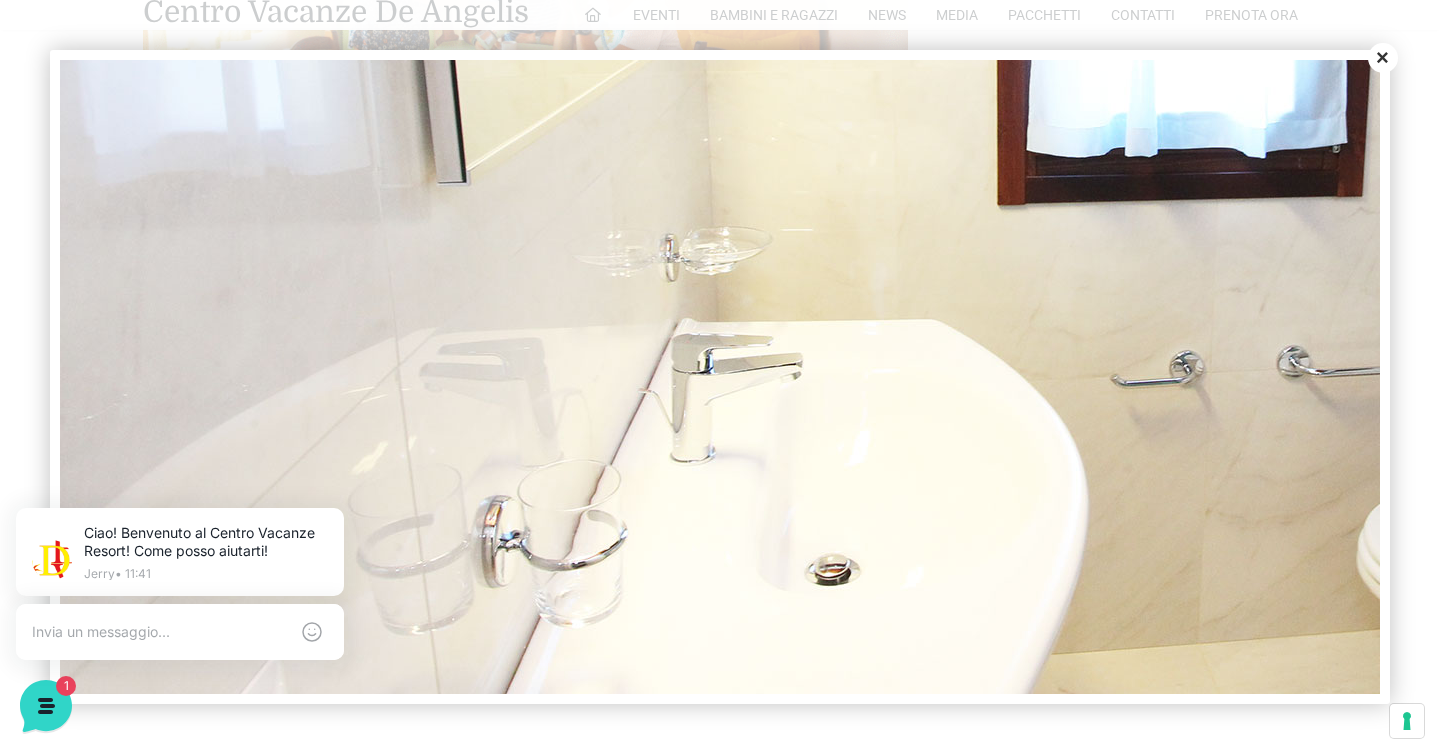 scroll, scrollTop: 446, scrollLeft: 0, axis: vertical 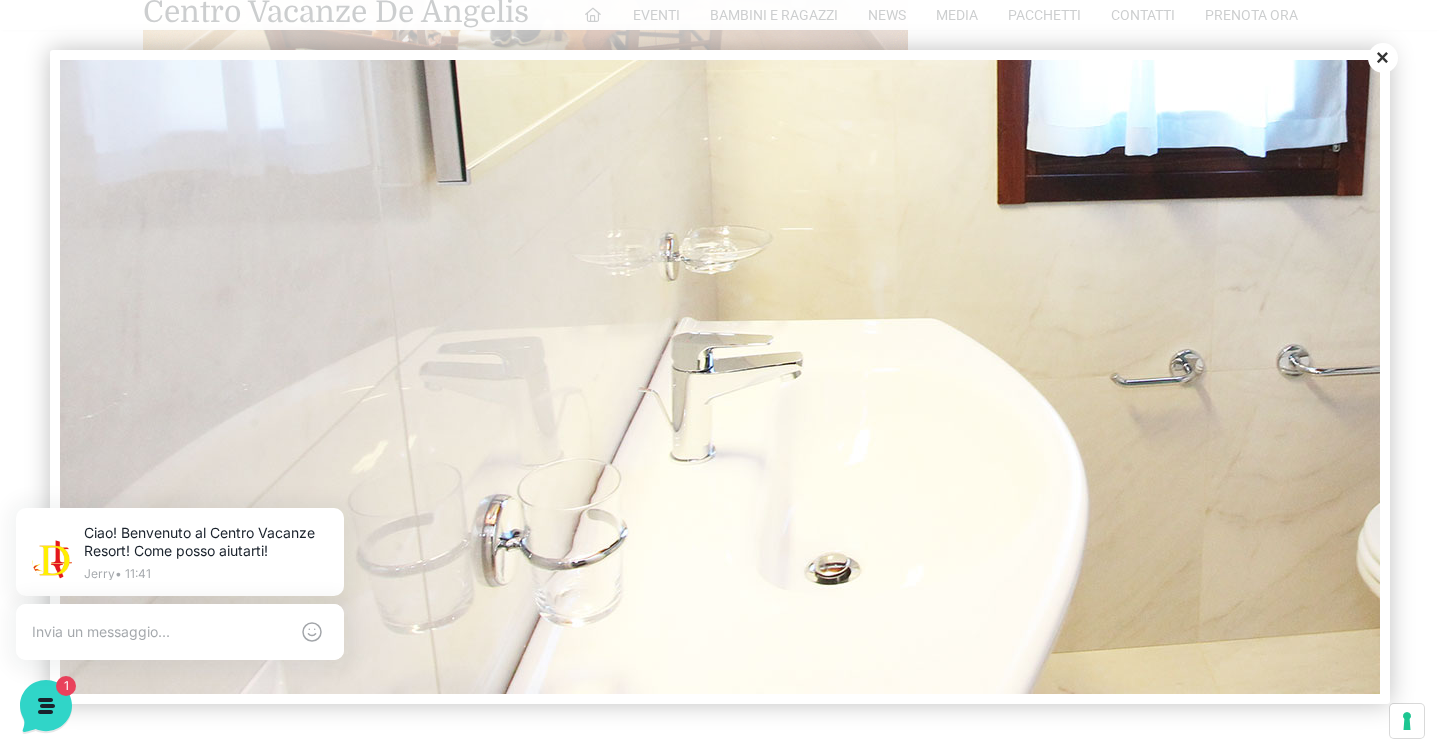 click on "Close" at bounding box center [1383, 58] 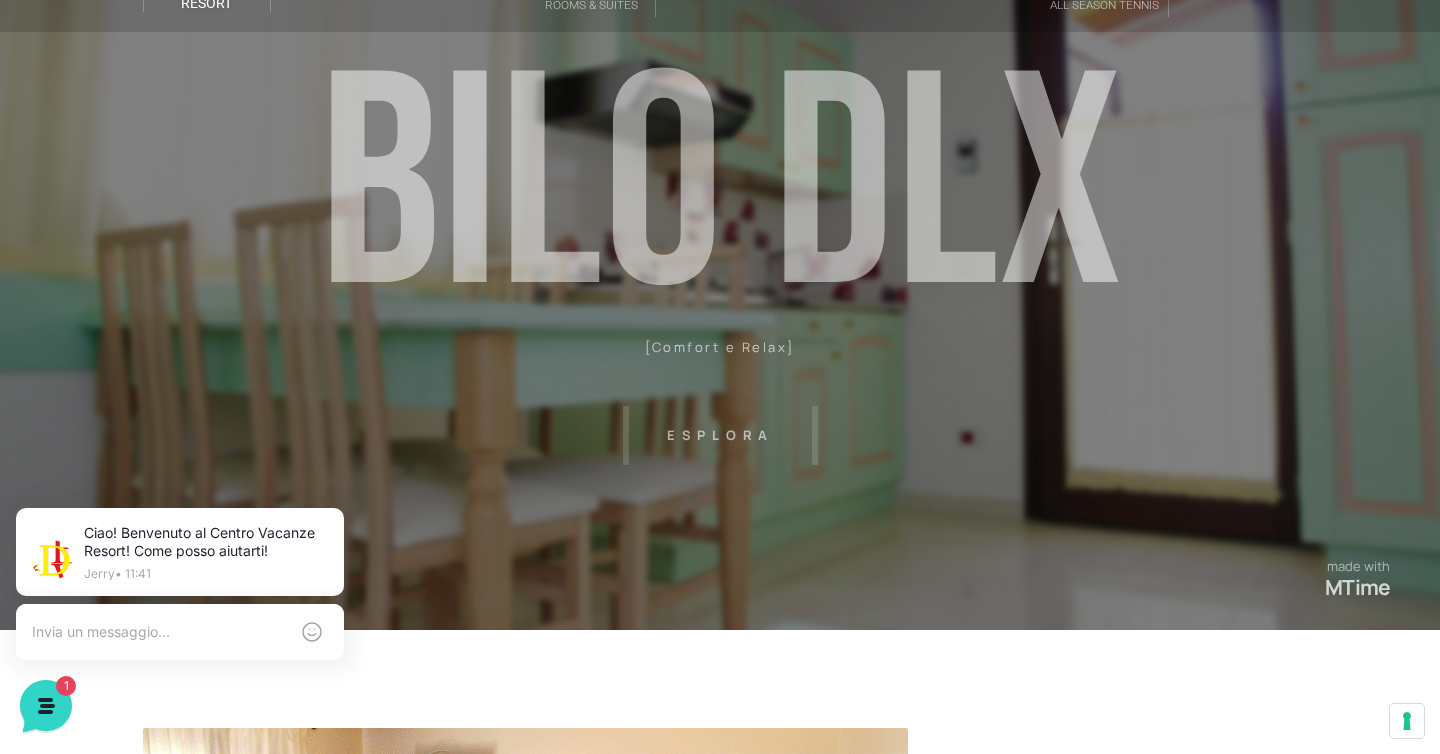 scroll, scrollTop: 0, scrollLeft: 0, axis: both 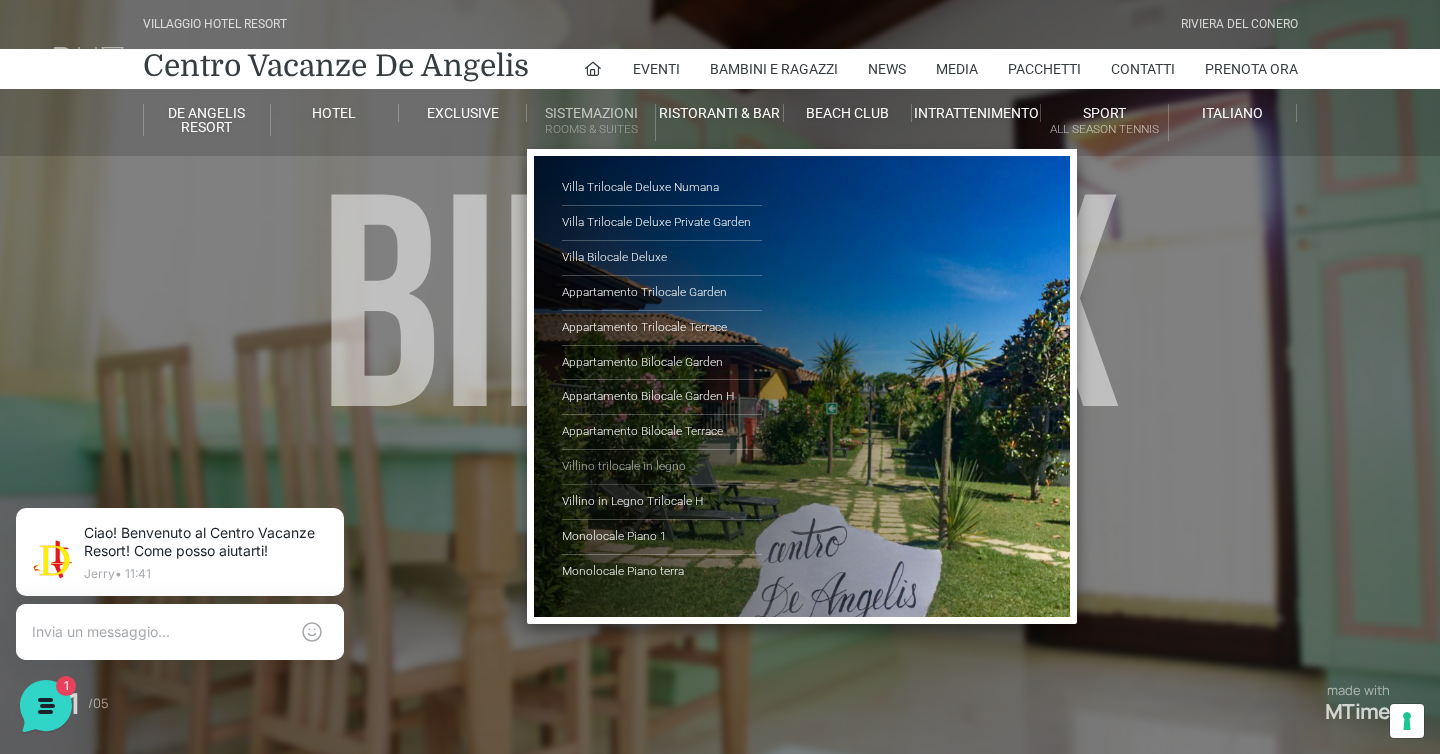 click on "Villino trilocale in legno" at bounding box center [662, 467] 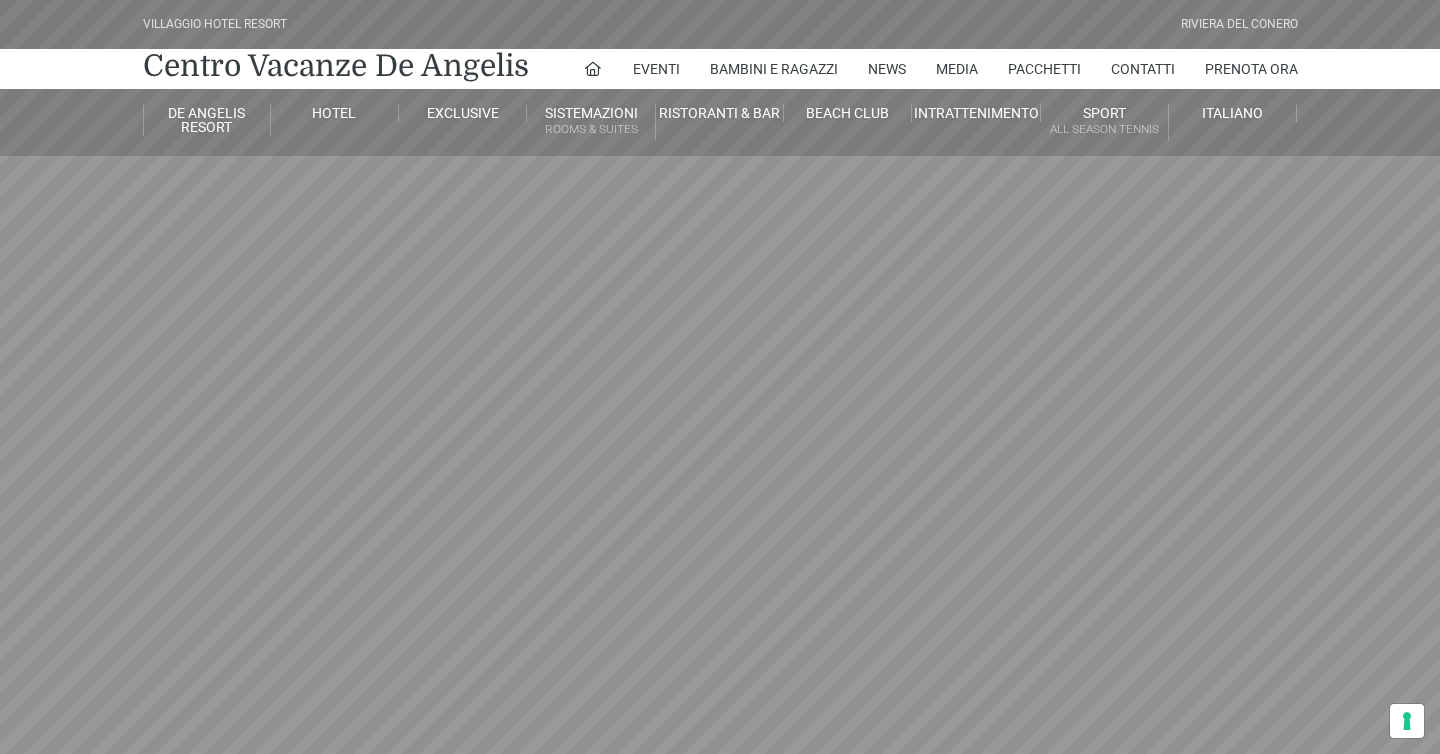 scroll, scrollTop: 0, scrollLeft: 0, axis: both 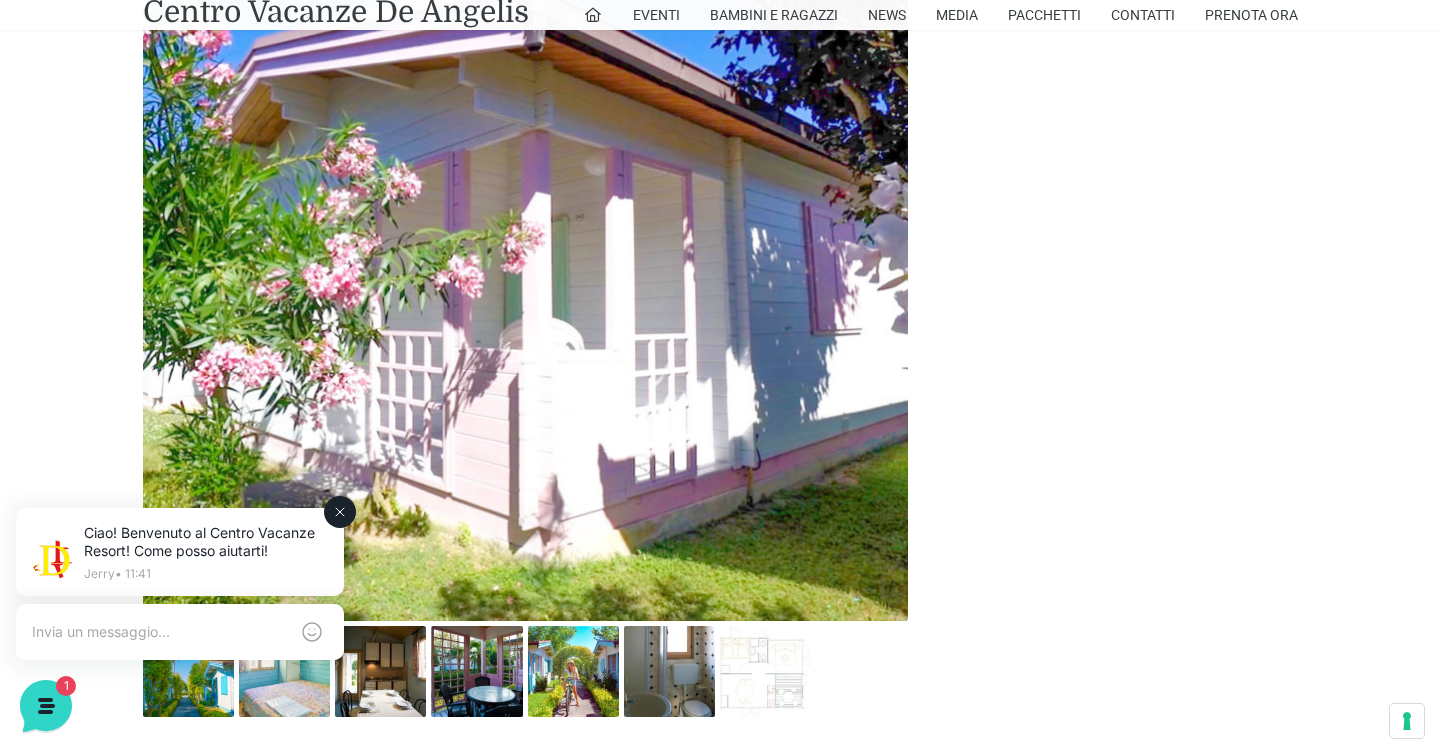 click 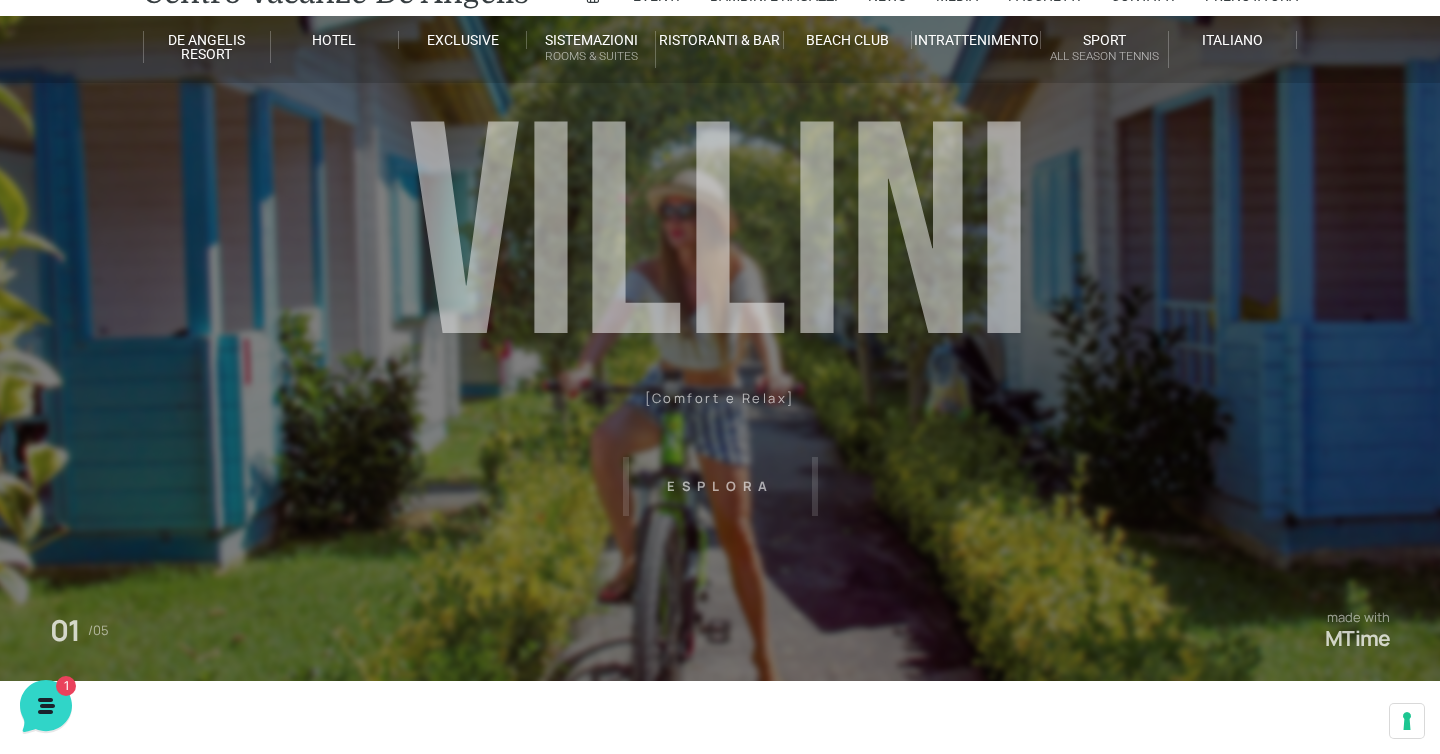 scroll, scrollTop: 0, scrollLeft: 0, axis: both 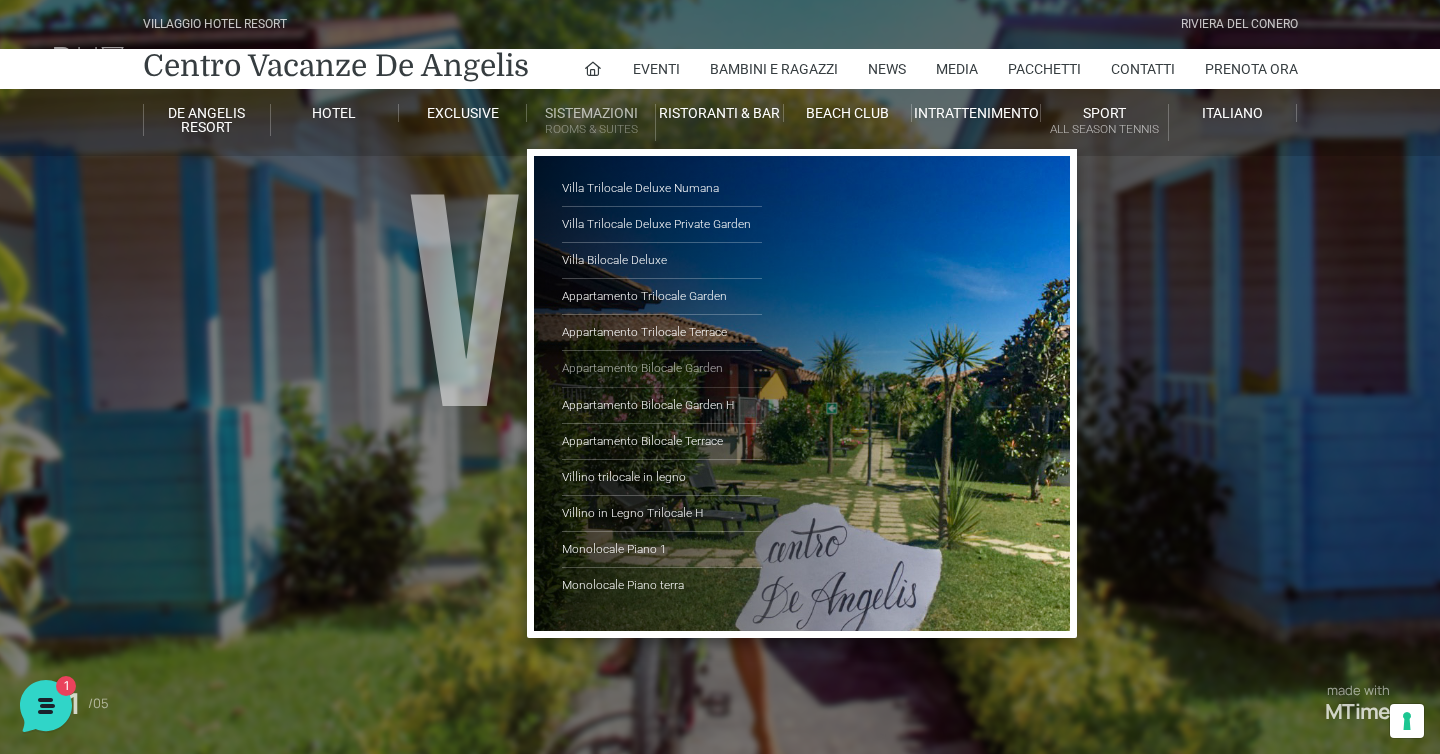 click on "Appartamento Bilocale Garden" at bounding box center [662, 369] 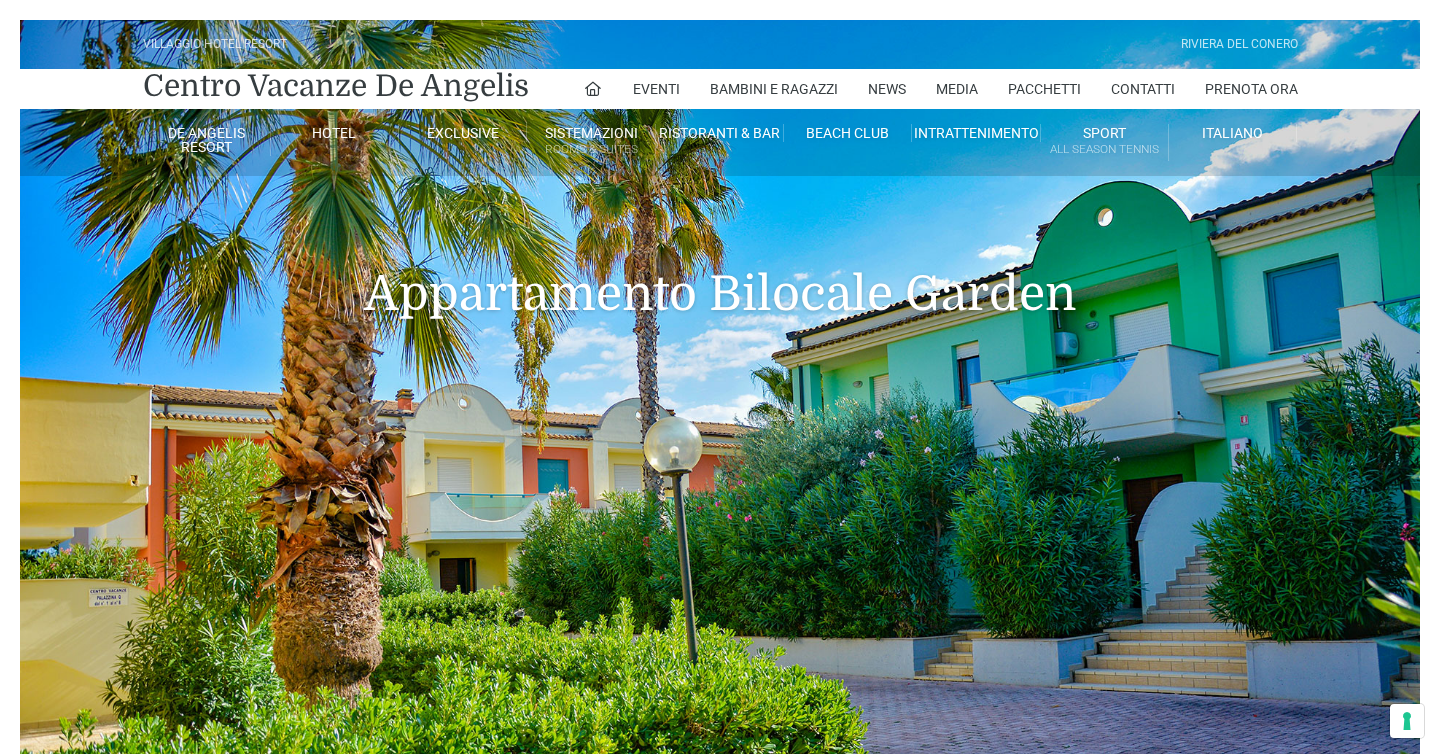 scroll, scrollTop: 0, scrollLeft: 0, axis: both 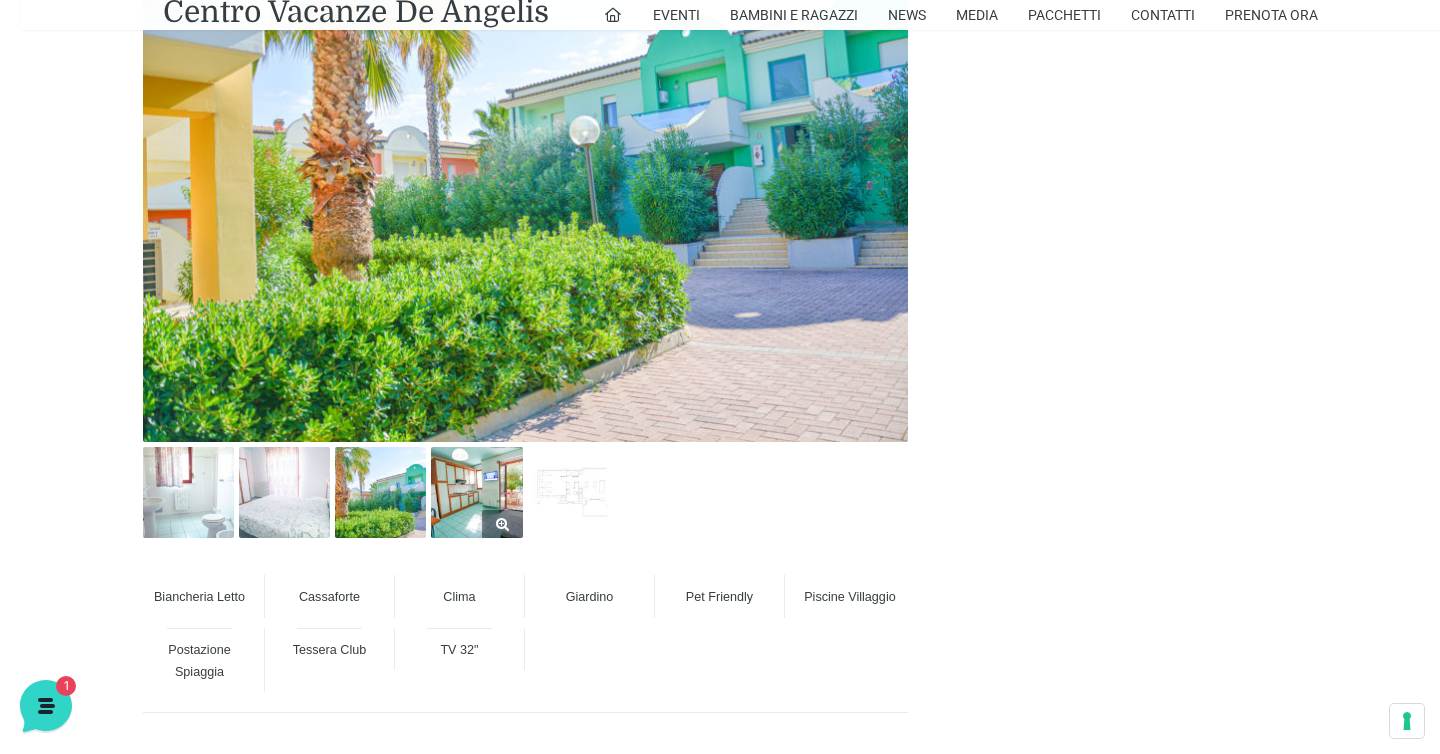 click at bounding box center (476, 492) 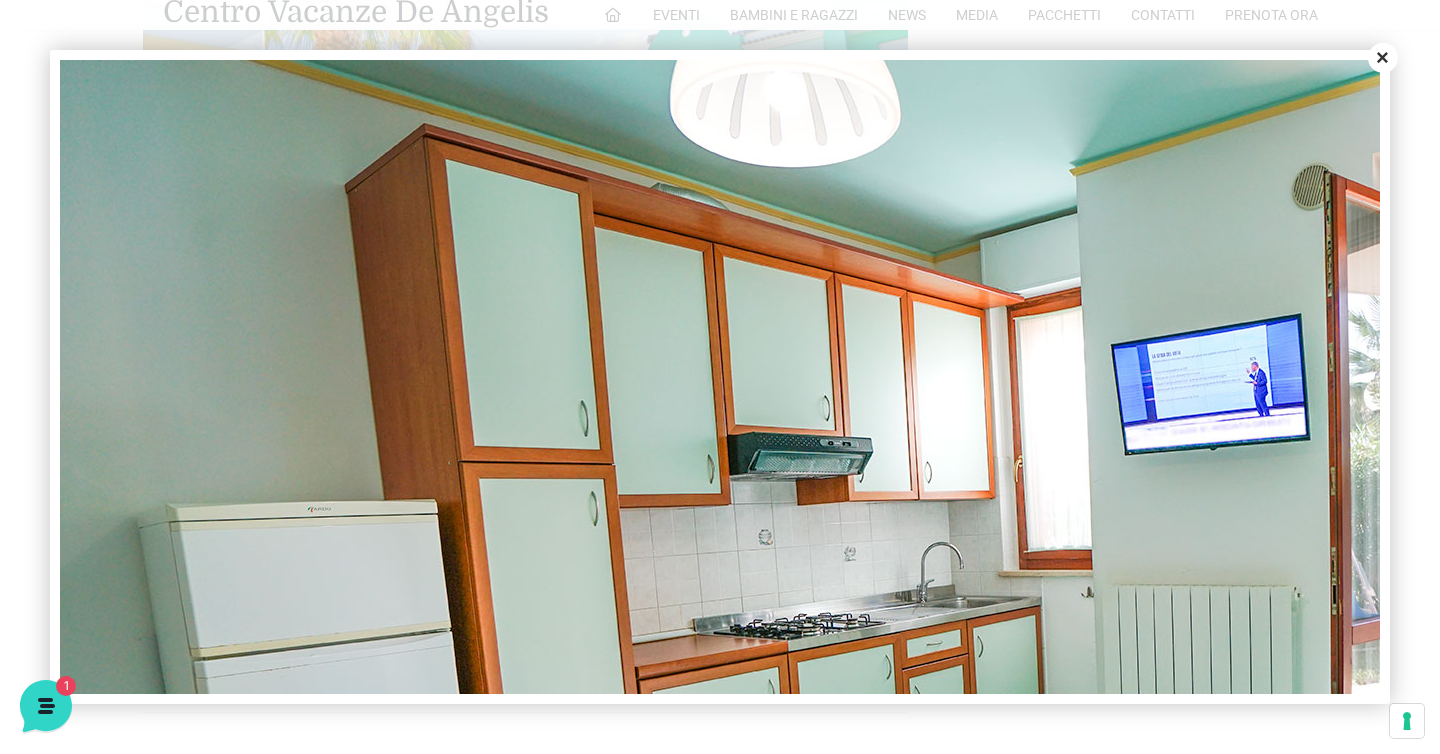 scroll, scrollTop: 0, scrollLeft: 0, axis: both 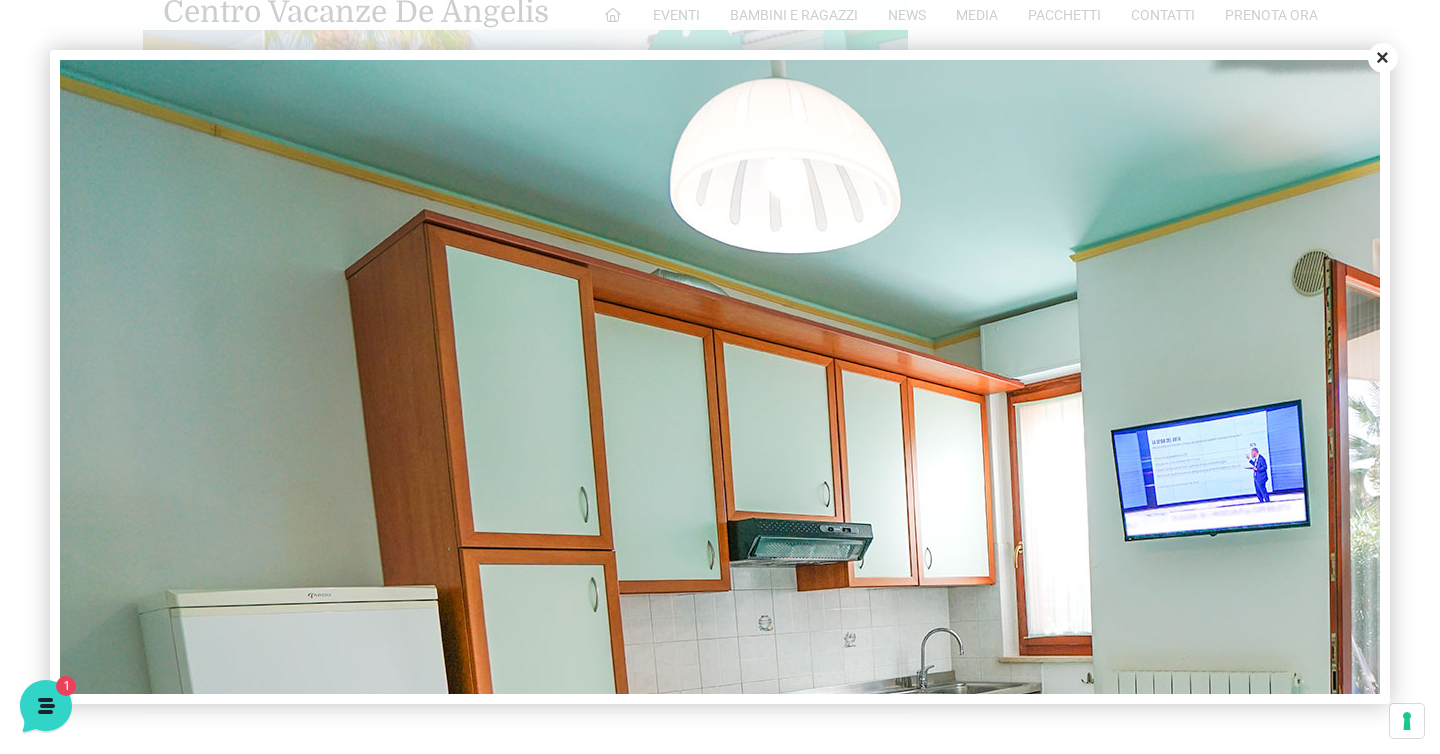 click on "Close" at bounding box center [1383, 58] 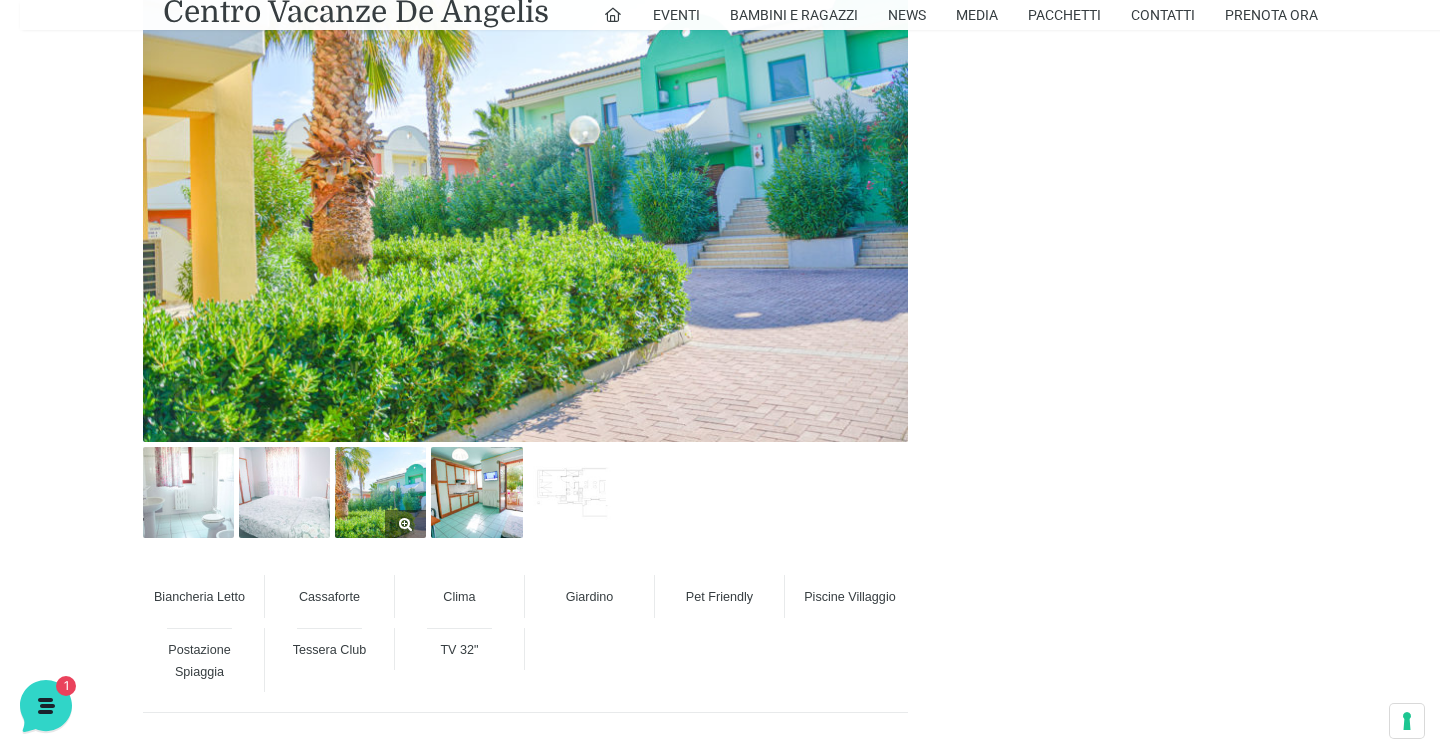 click at bounding box center [380, 492] 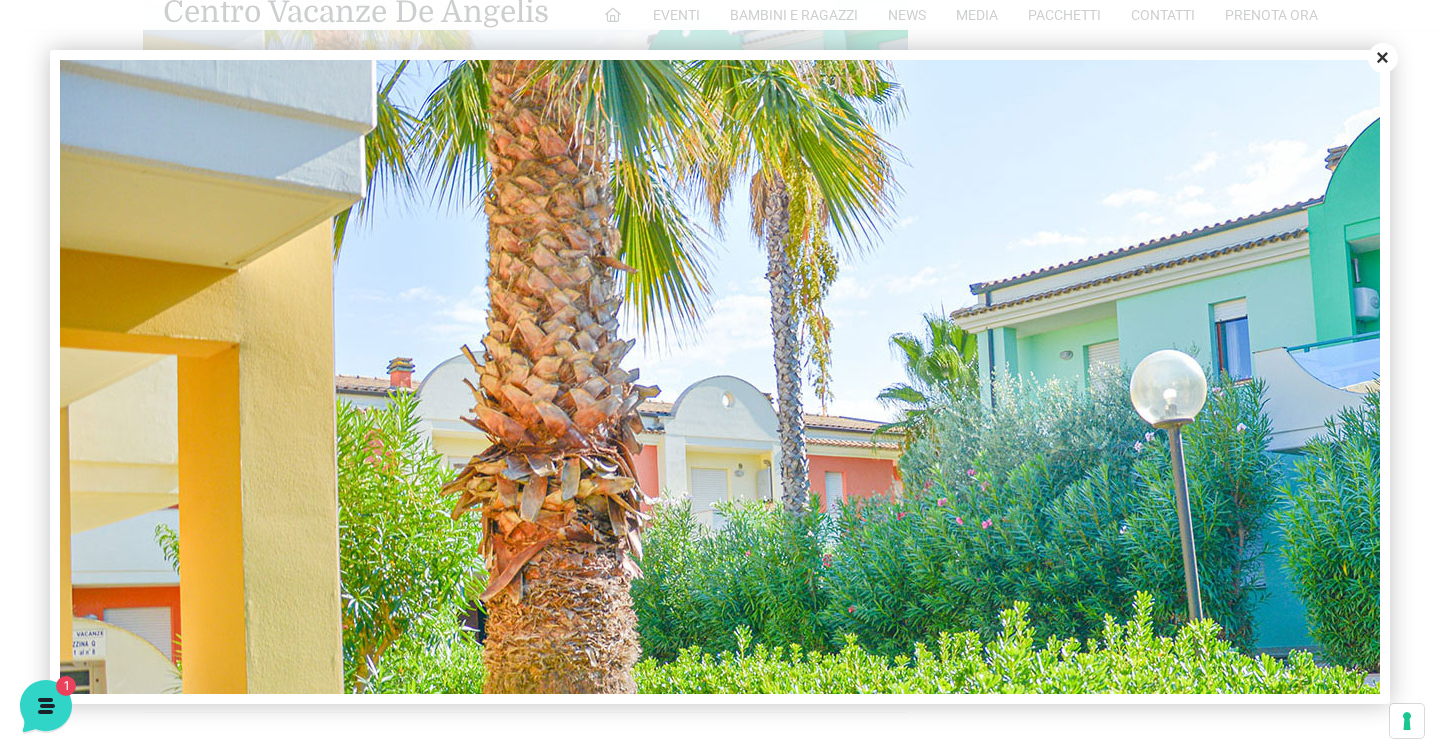 scroll, scrollTop: 0, scrollLeft: 0, axis: both 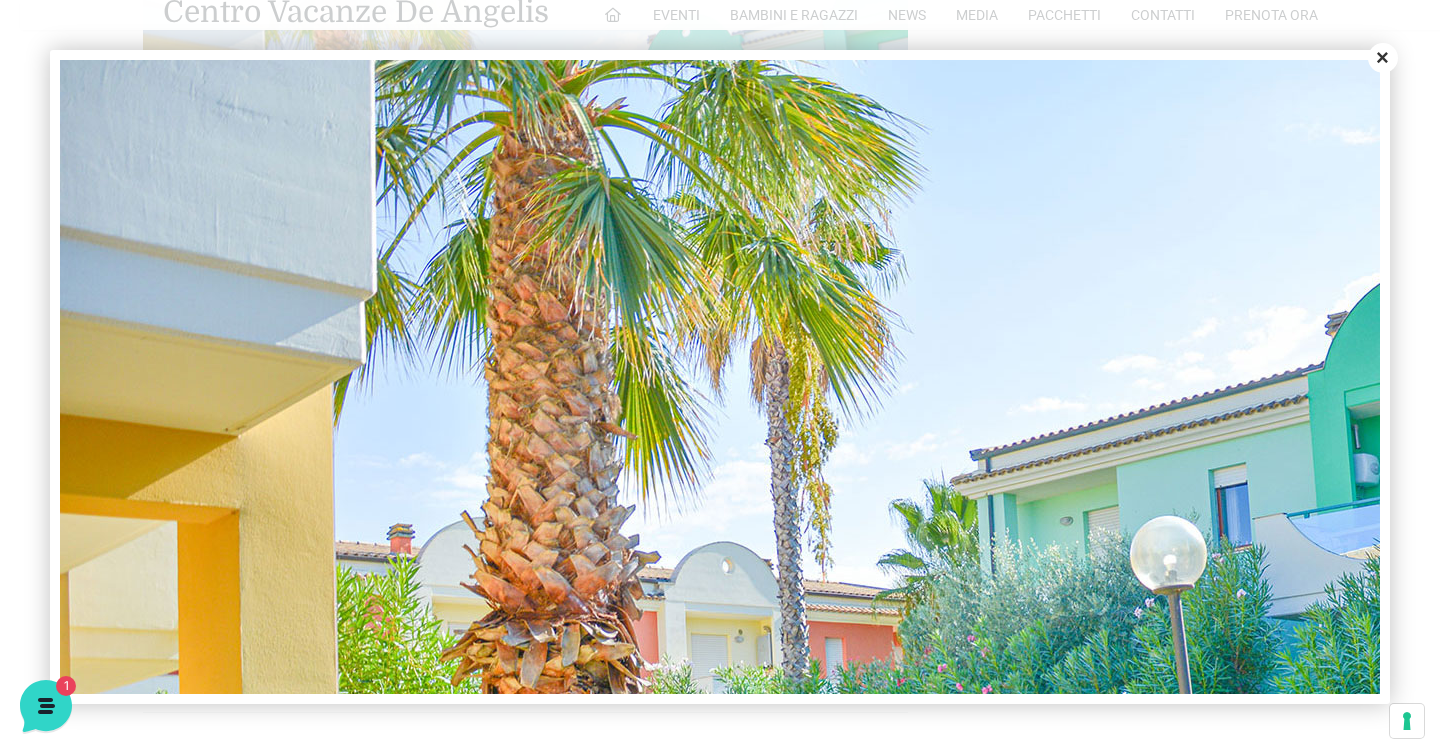 click on "Close" at bounding box center [1383, 58] 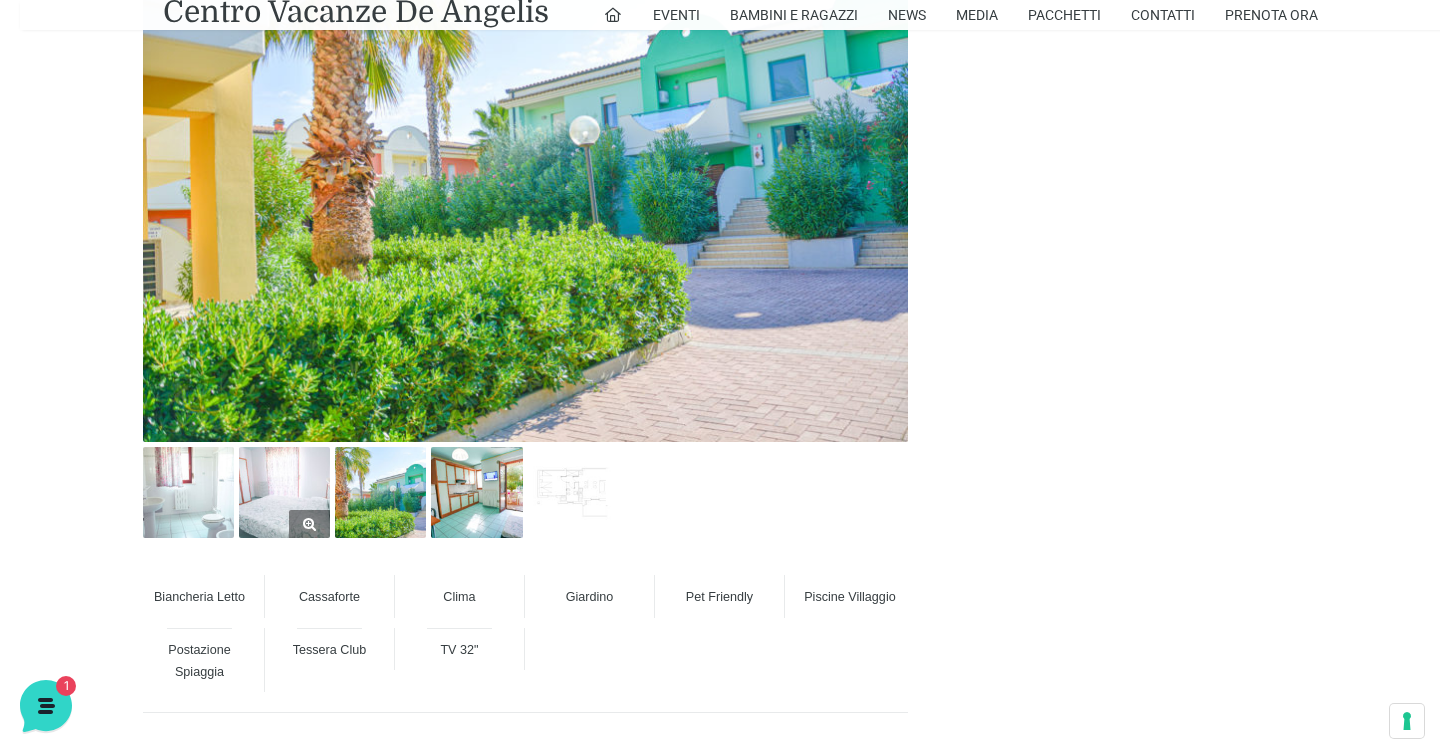 click at bounding box center [284, 492] 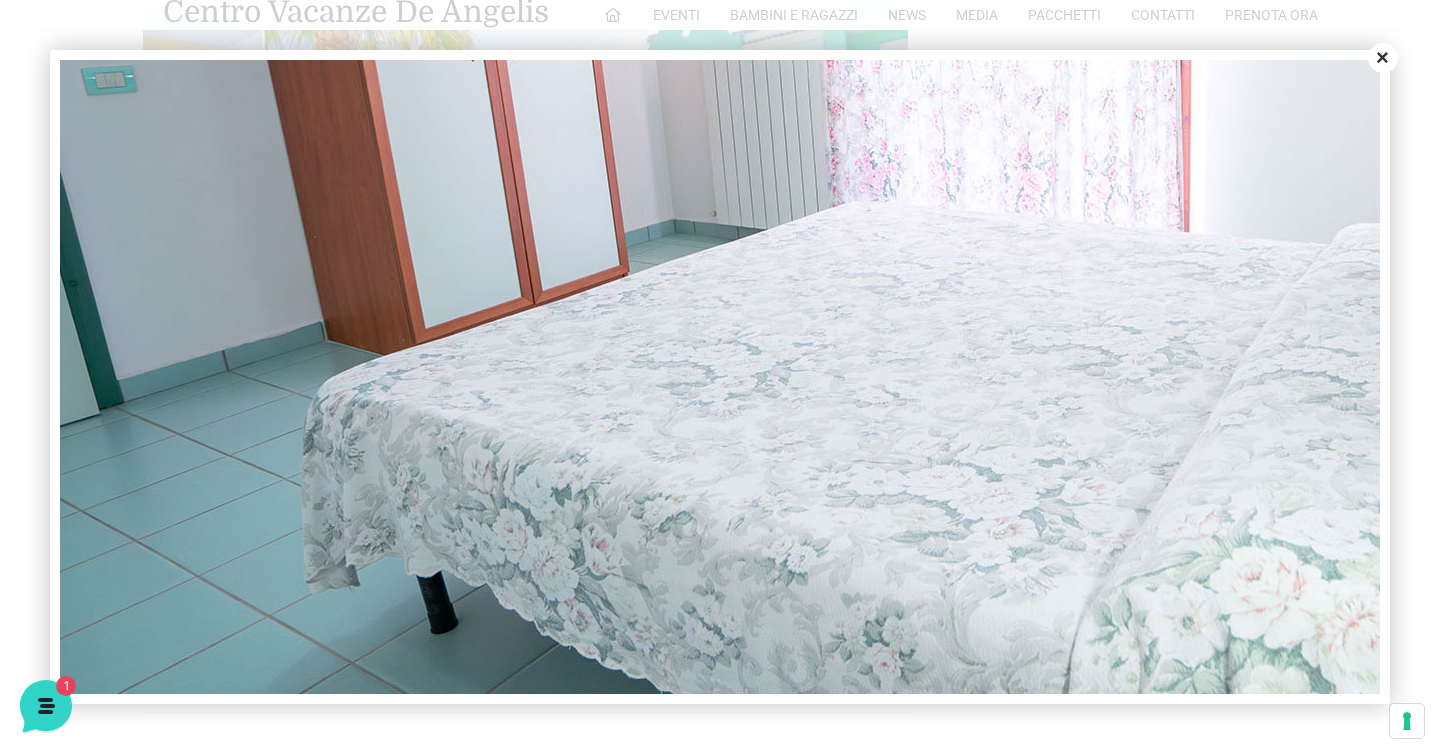 scroll, scrollTop: 0, scrollLeft: 0, axis: both 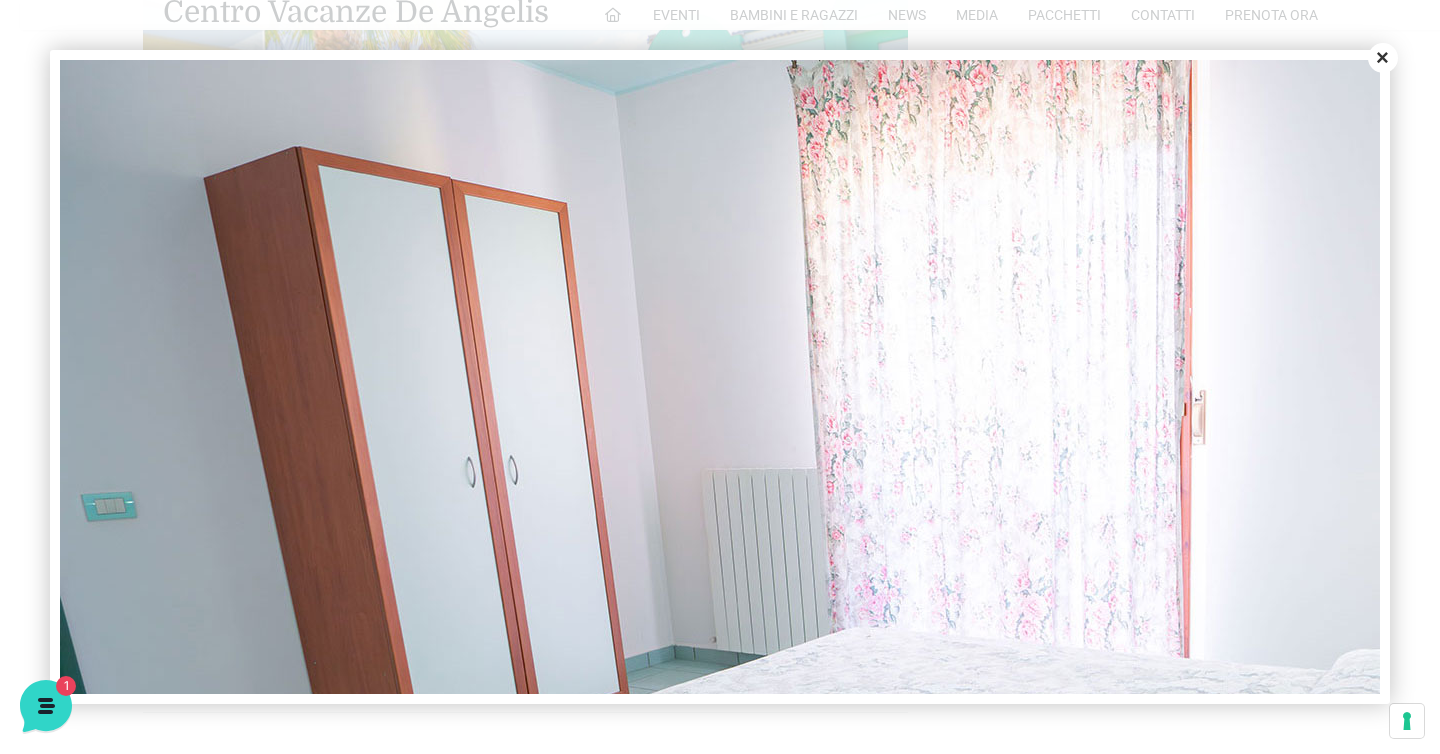 click on "Close" at bounding box center [1383, 58] 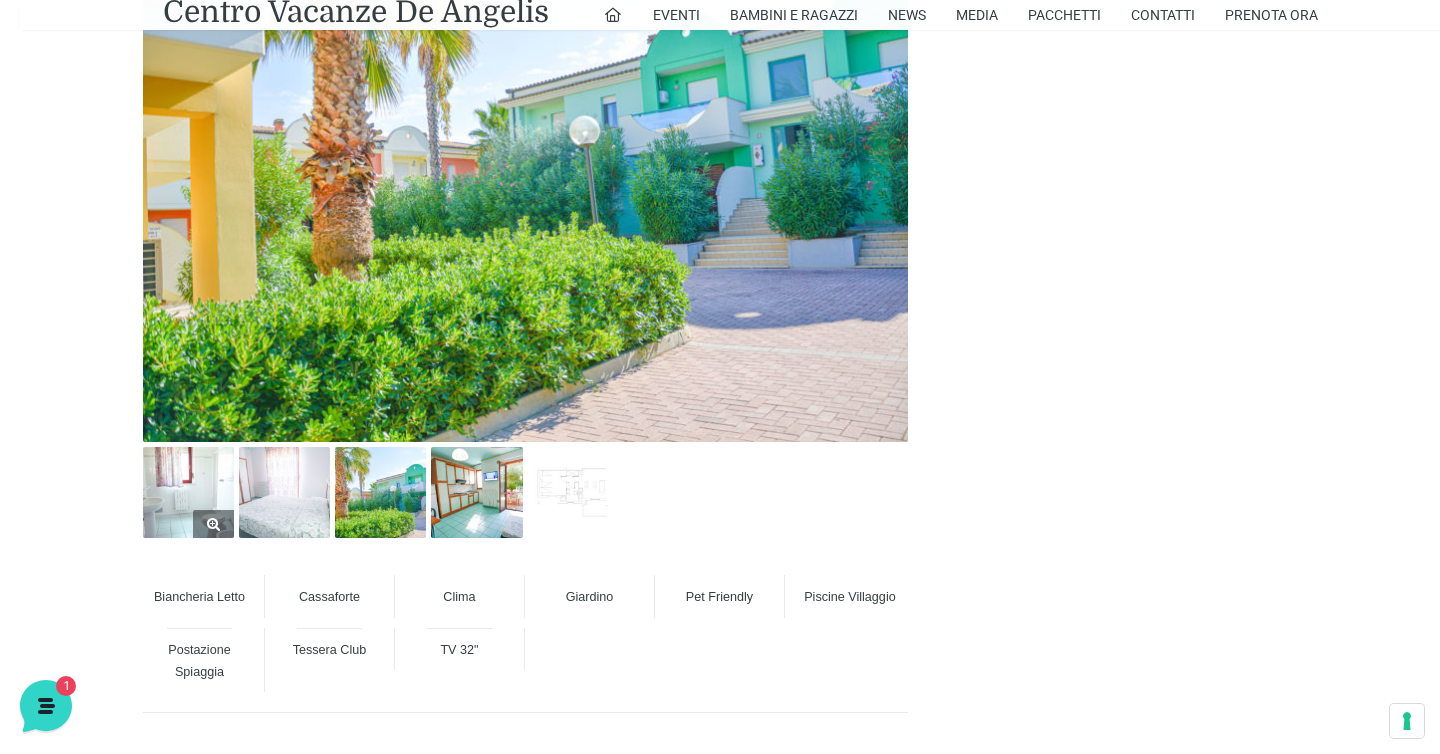 click at bounding box center (188, 492) 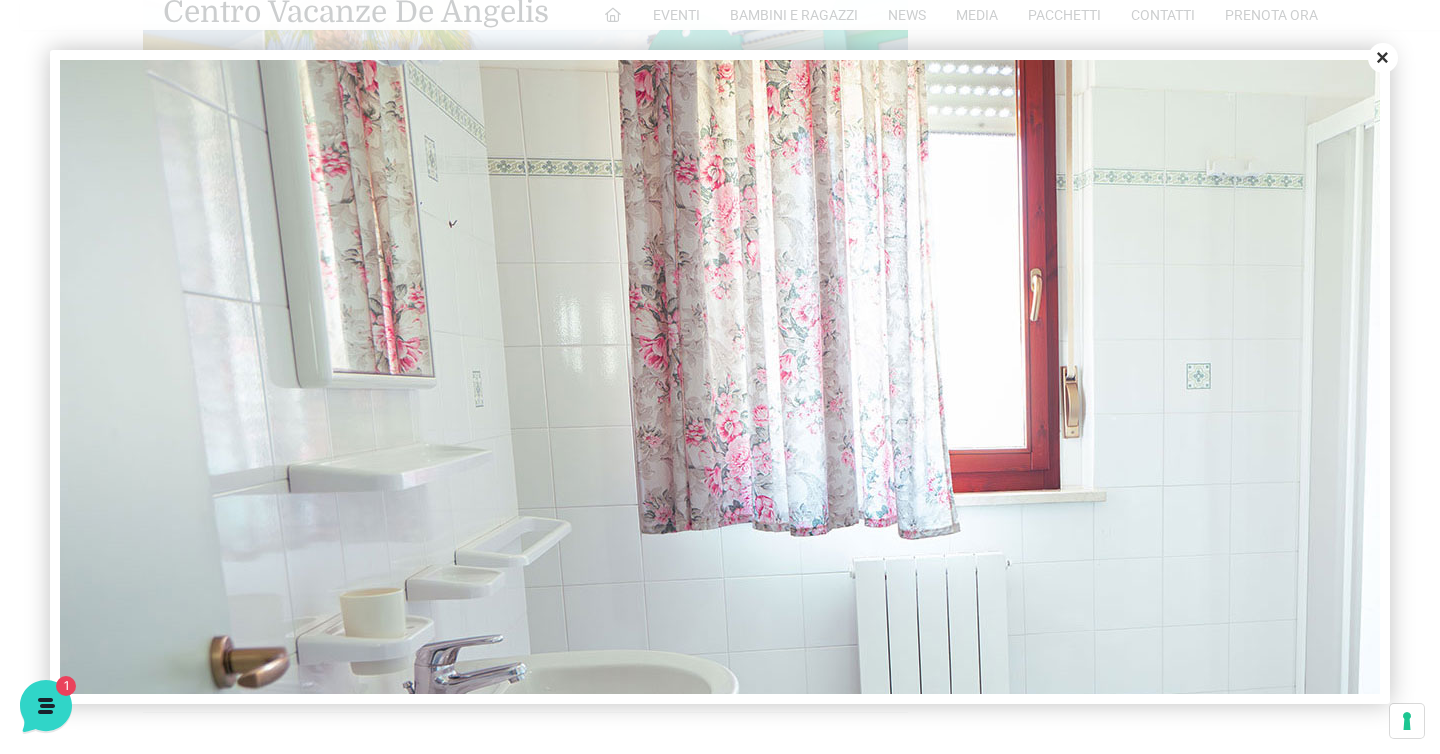 scroll, scrollTop: 446, scrollLeft: 0, axis: vertical 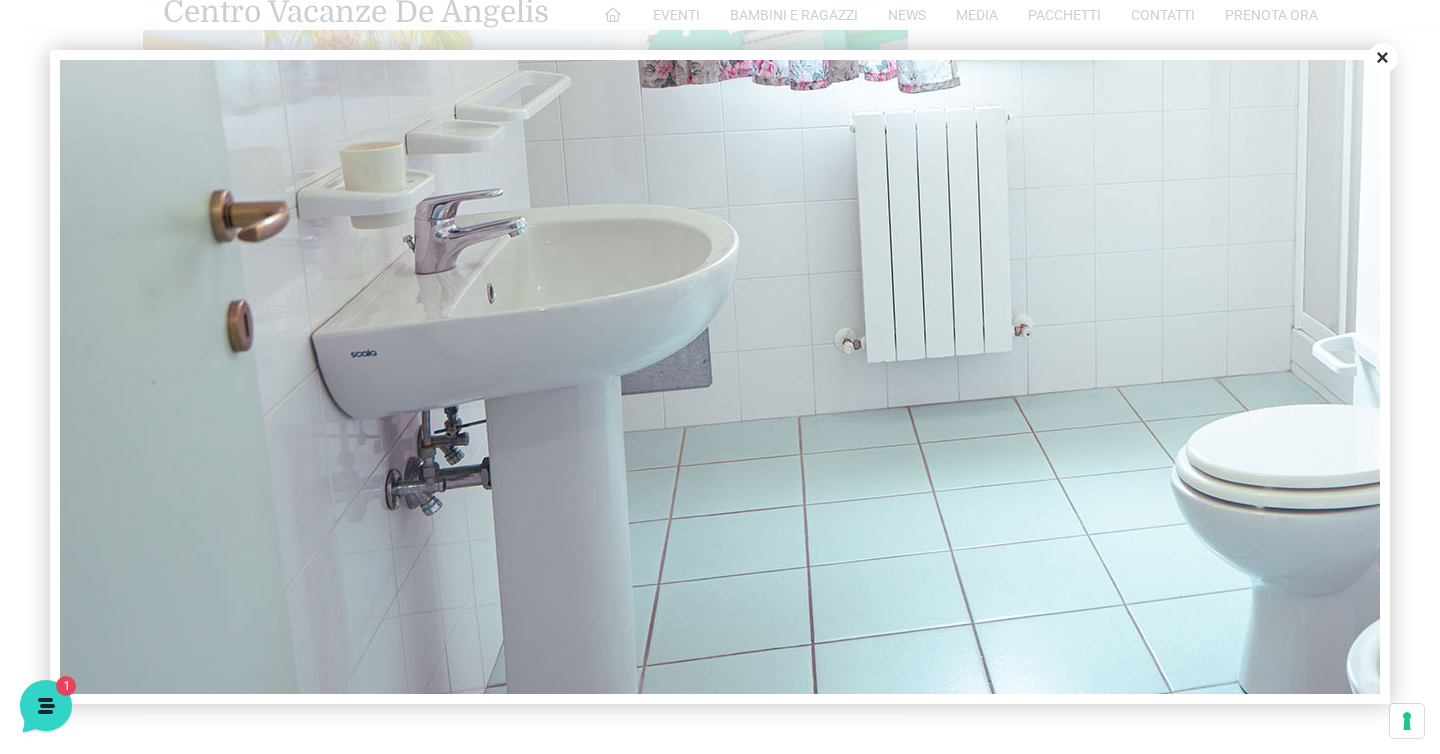 click on "Close" at bounding box center [1383, 58] 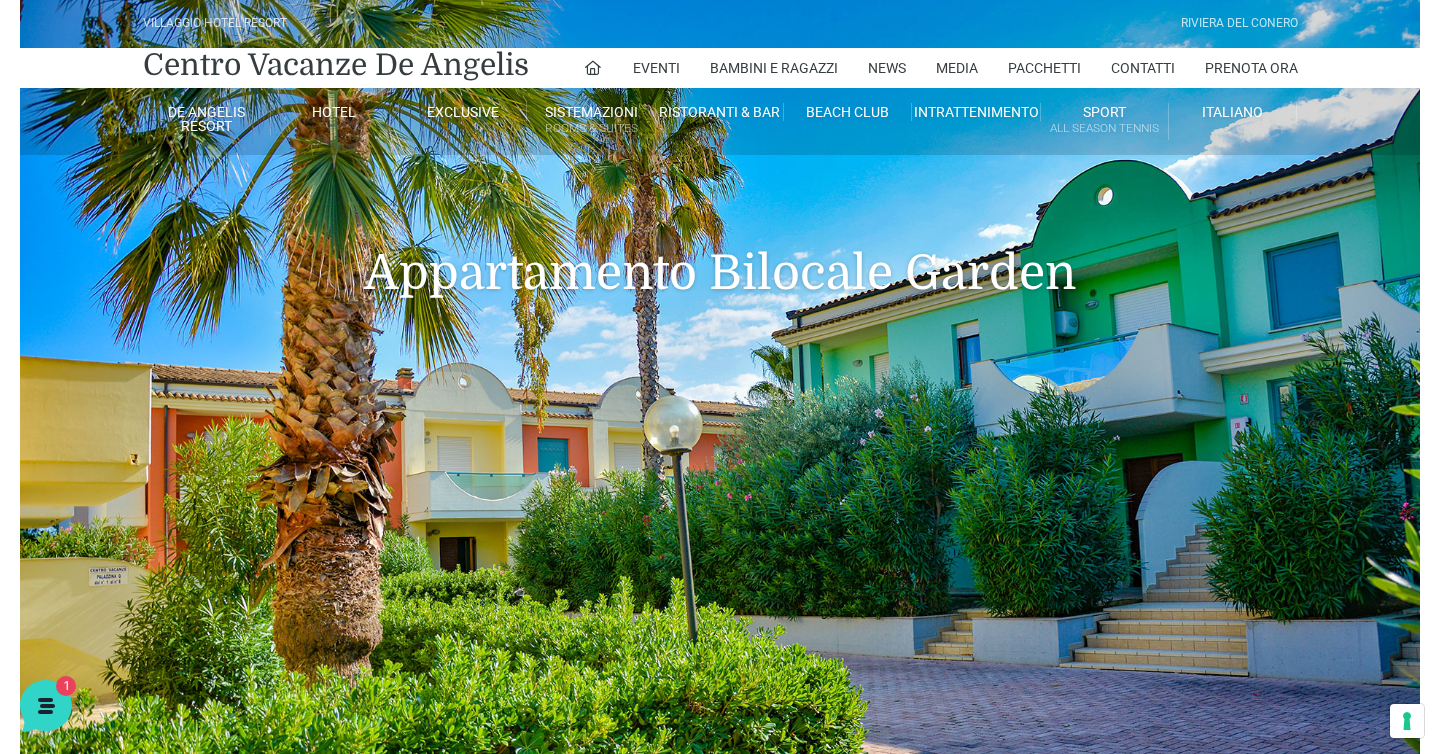 scroll, scrollTop: 0, scrollLeft: 0, axis: both 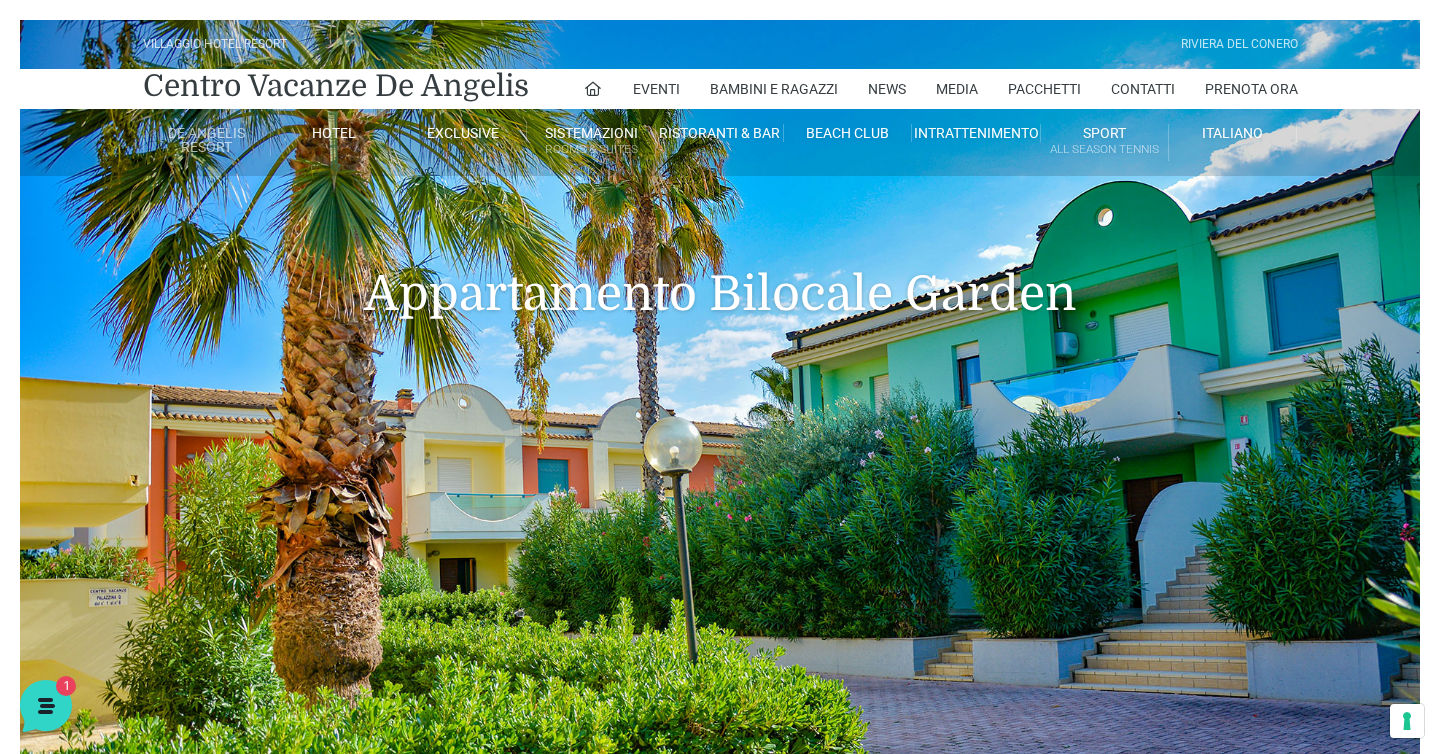 click on "De Angelis Resort" at bounding box center (207, 140) 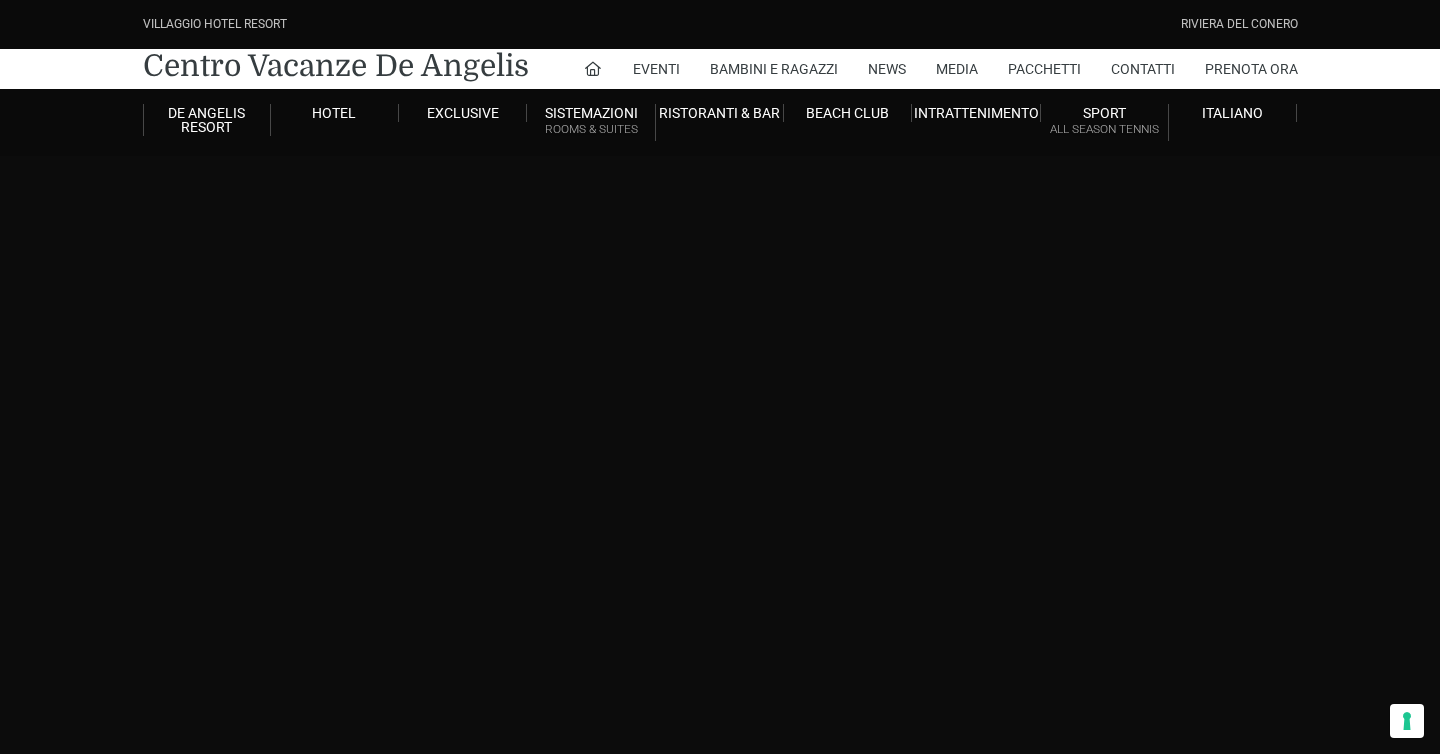 scroll, scrollTop: 0, scrollLeft: 0, axis: both 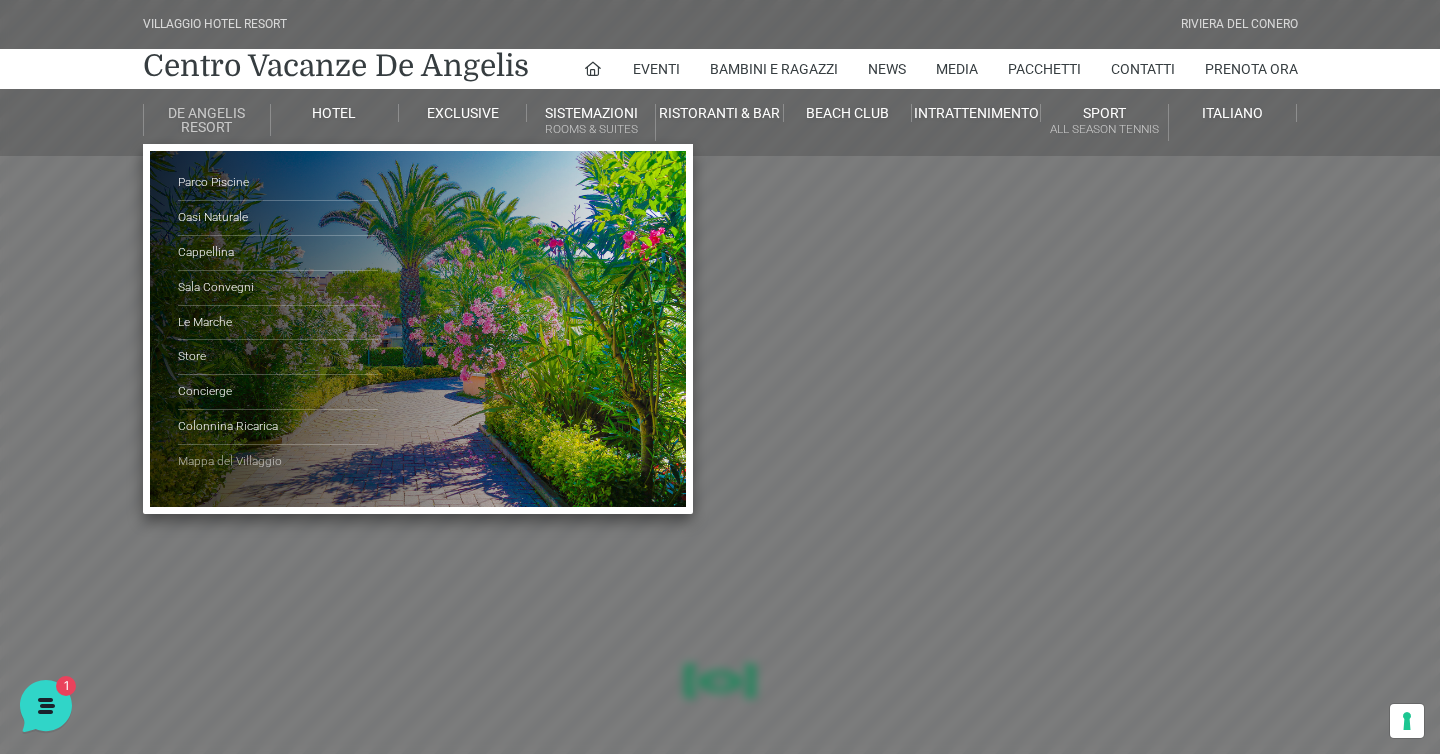 click on "Mappa del Villaggio" at bounding box center [278, 462] 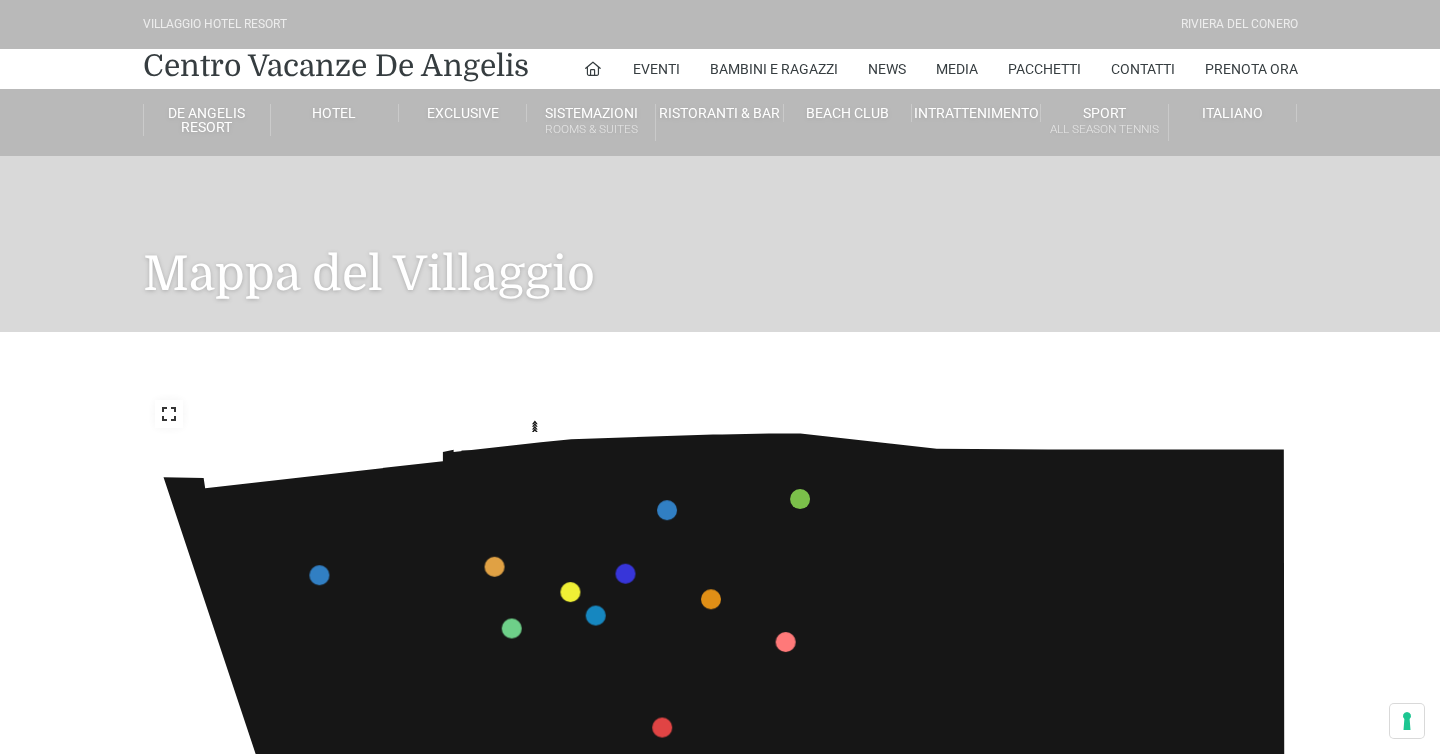 scroll, scrollTop: 0, scrollLeft: 0, axis: both 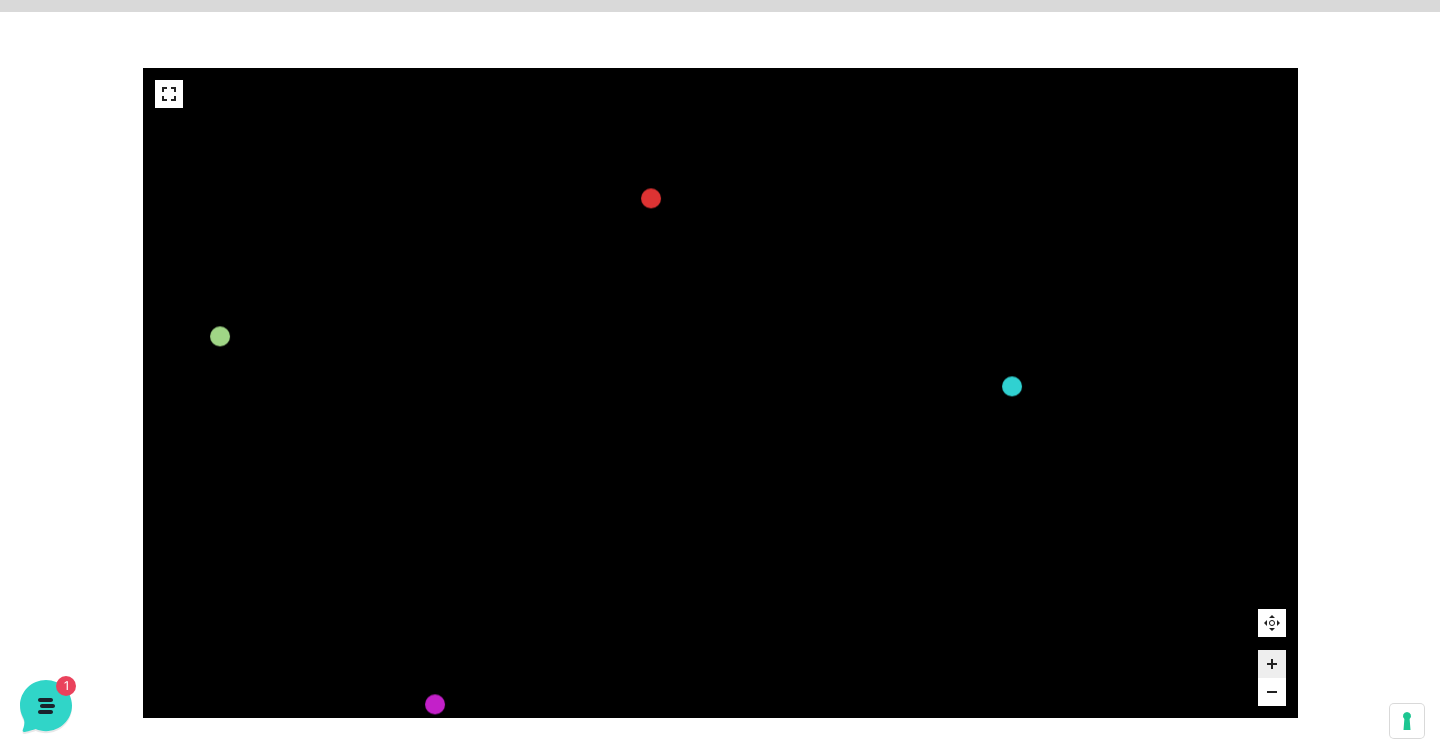 drag, startPoint x: 703, startPoint y: 587, endPoint x: 888, endPoint y: 753, distance: 248.55785 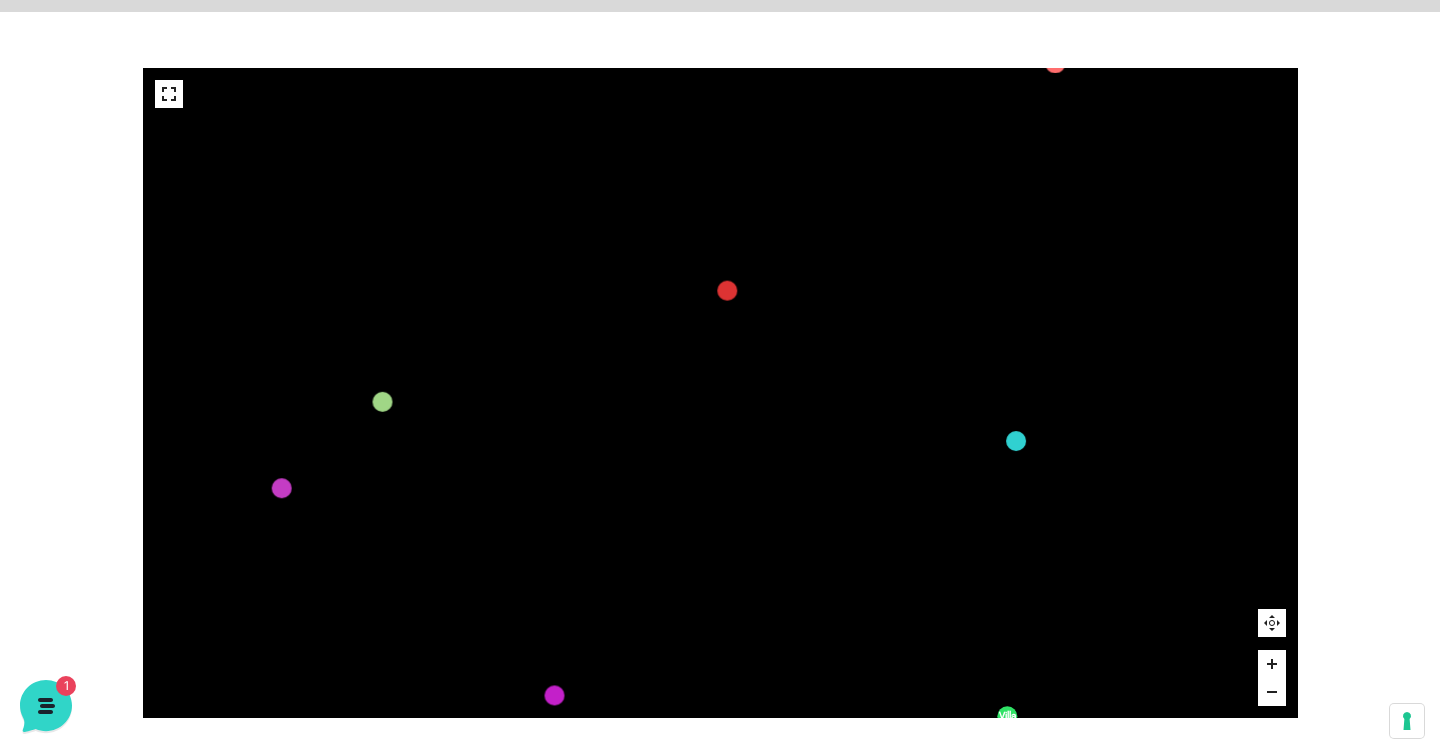 drag, startPoint x: 696, startPoint y: 423, endPoint x: 1131, endPoint y: 434, distance: 435.13907 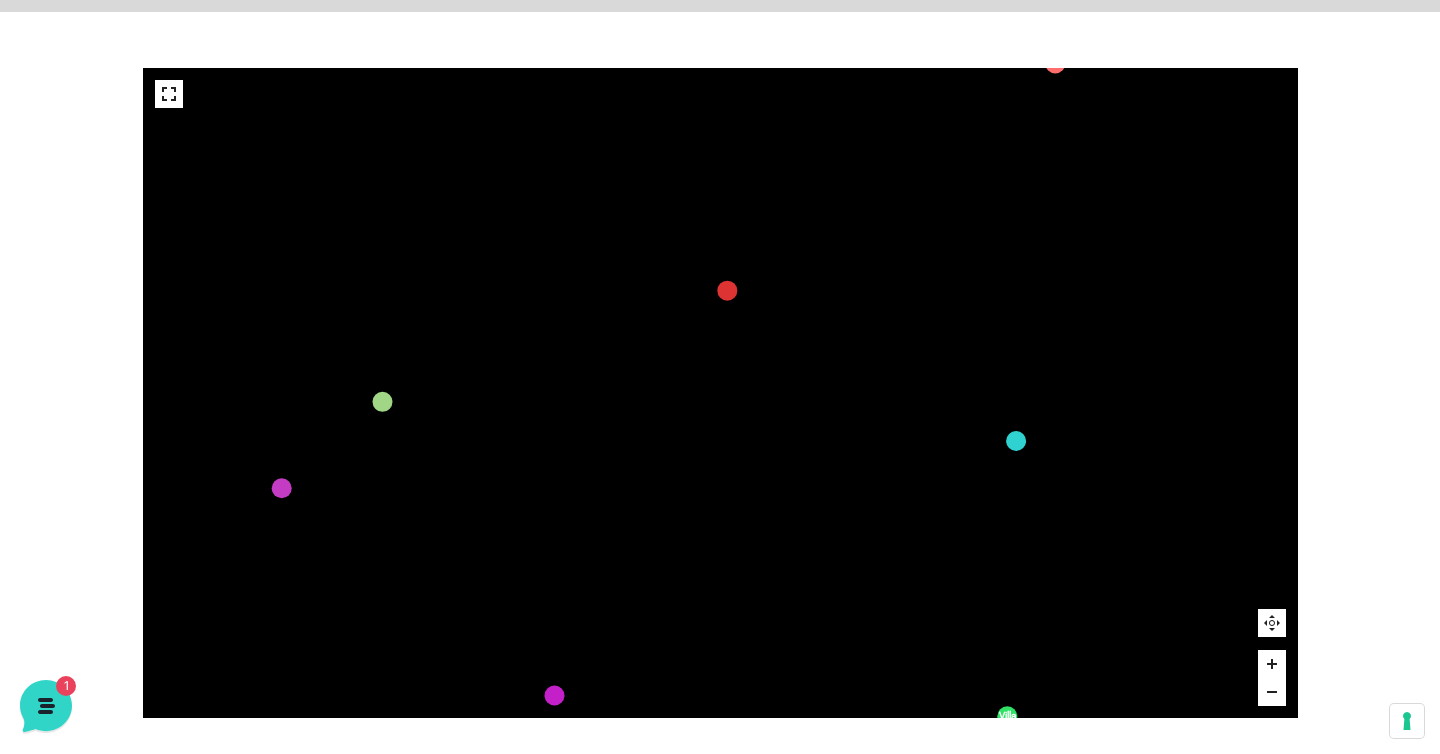click on "436
435
437
434
441
430
440
431
439
432
438
433
424
423
425
422
429
418
428
419
427
420
426
421
412
411
413
410
417
406
416
407
415
408
414
409
609
400
608
401
325
405
611
404
610
403
607
402
210
201
209
202
220
211
206
205
207
204
208
203
232" 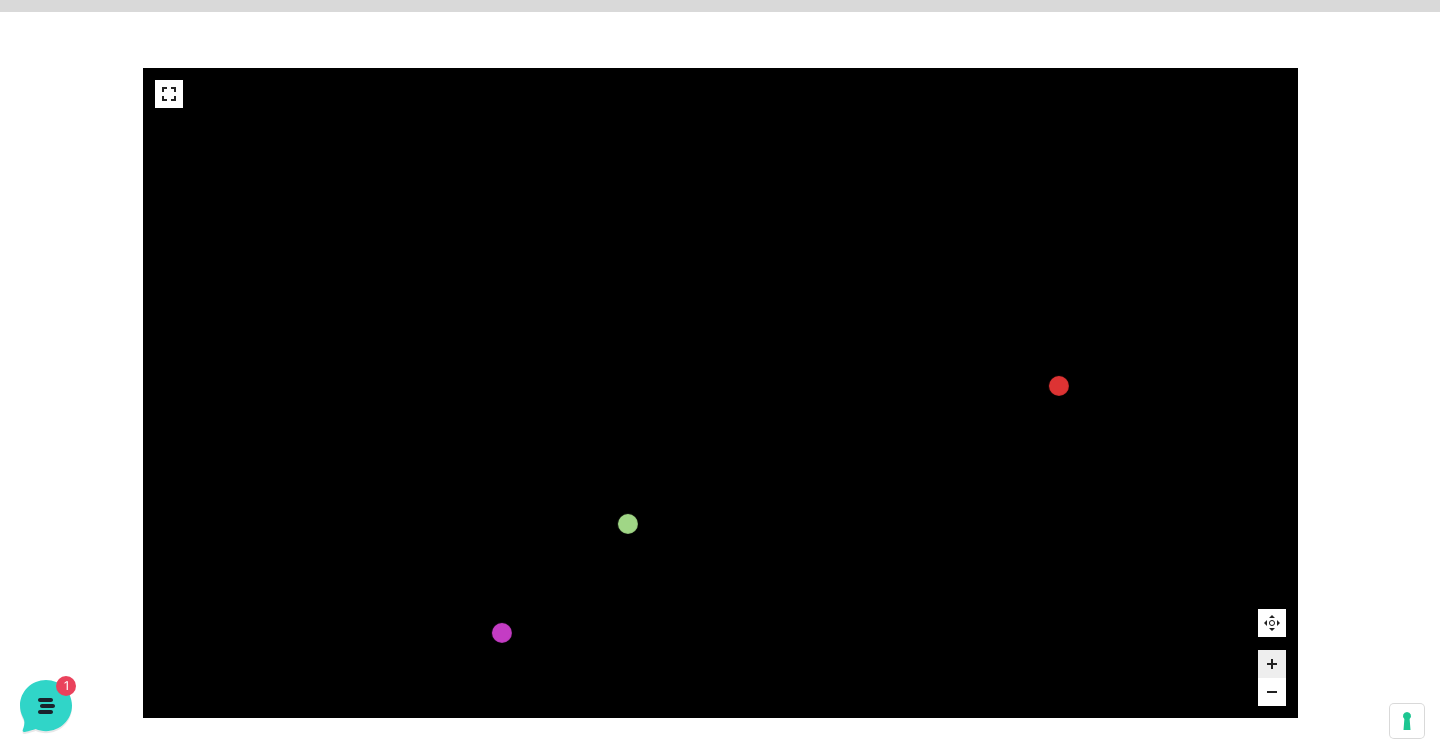 drag, startPoint x: 627, startPoint y: 425, endPoint x: 543, endPoint y: 506, distance: 116.6919 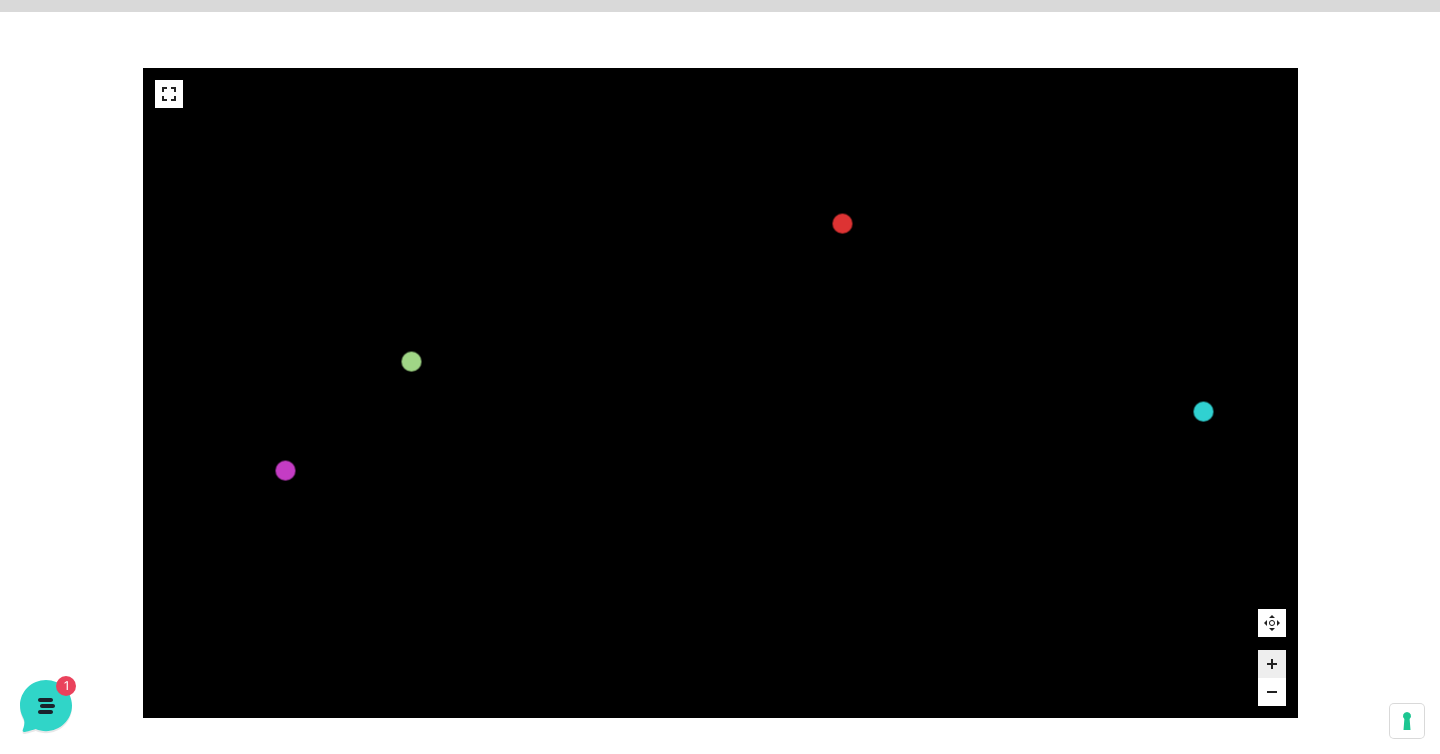 drag, startPoint x: 405, startPoint y: 578, endPoint x: 629, endPoint y: 408, distance: 281.20456 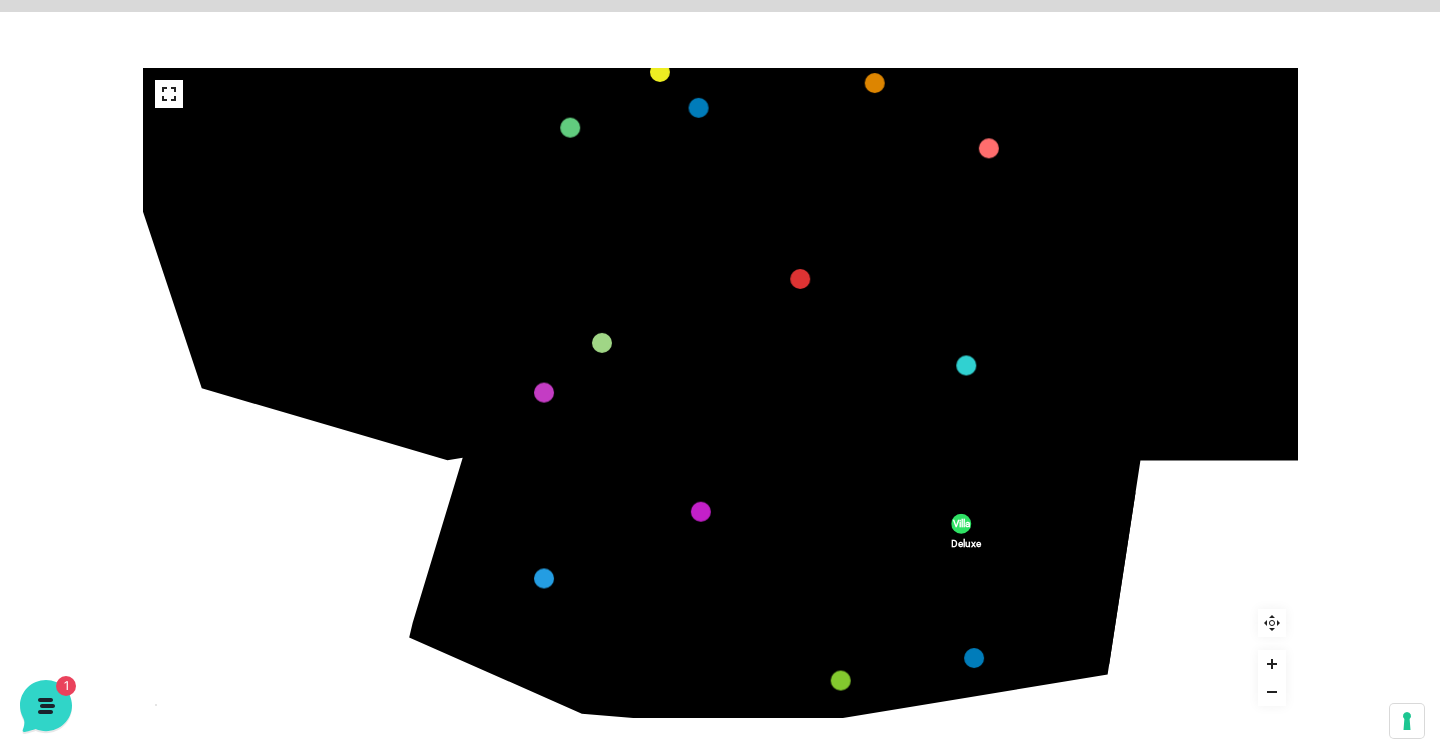 drag, startPoint x: 235, startPoint y: 315, endPoint x: 356, endPoint y: 187, distance: 176.13914 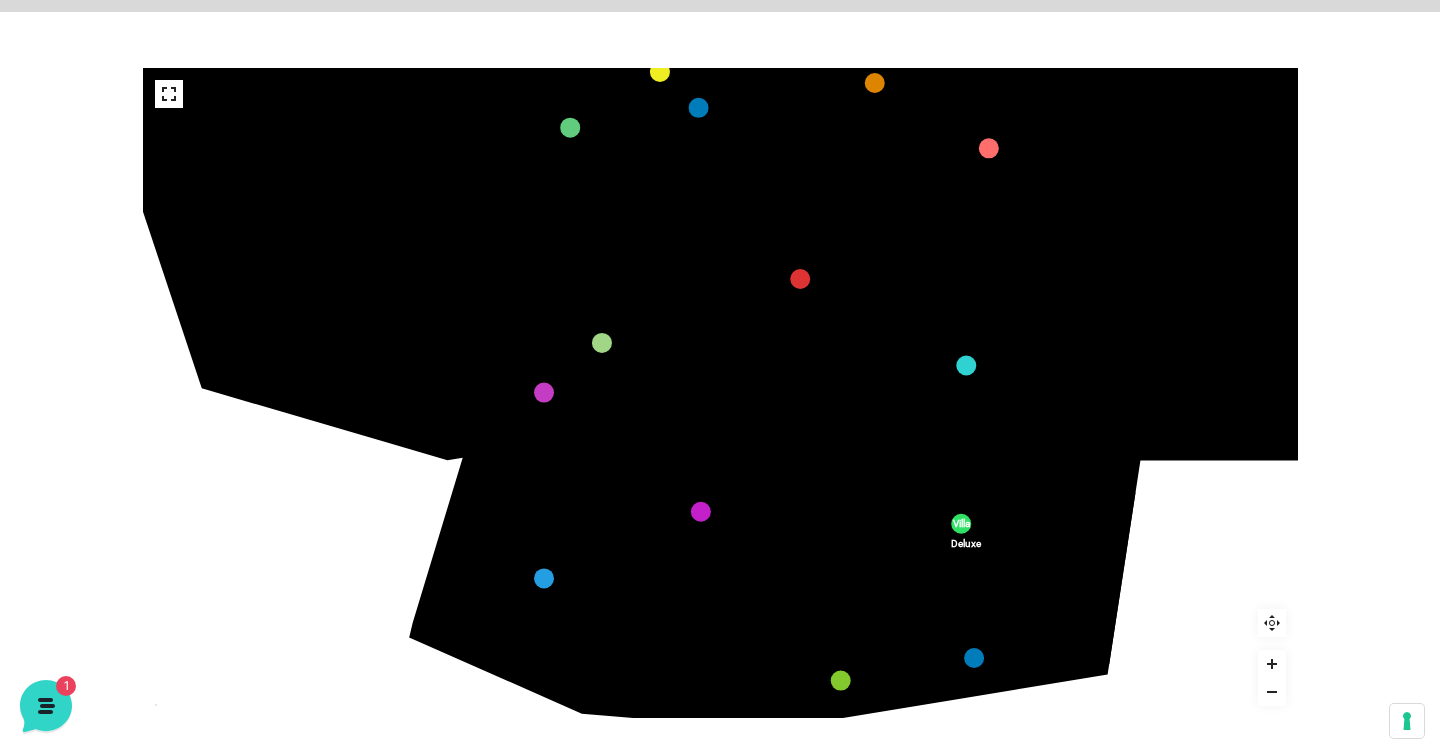 click 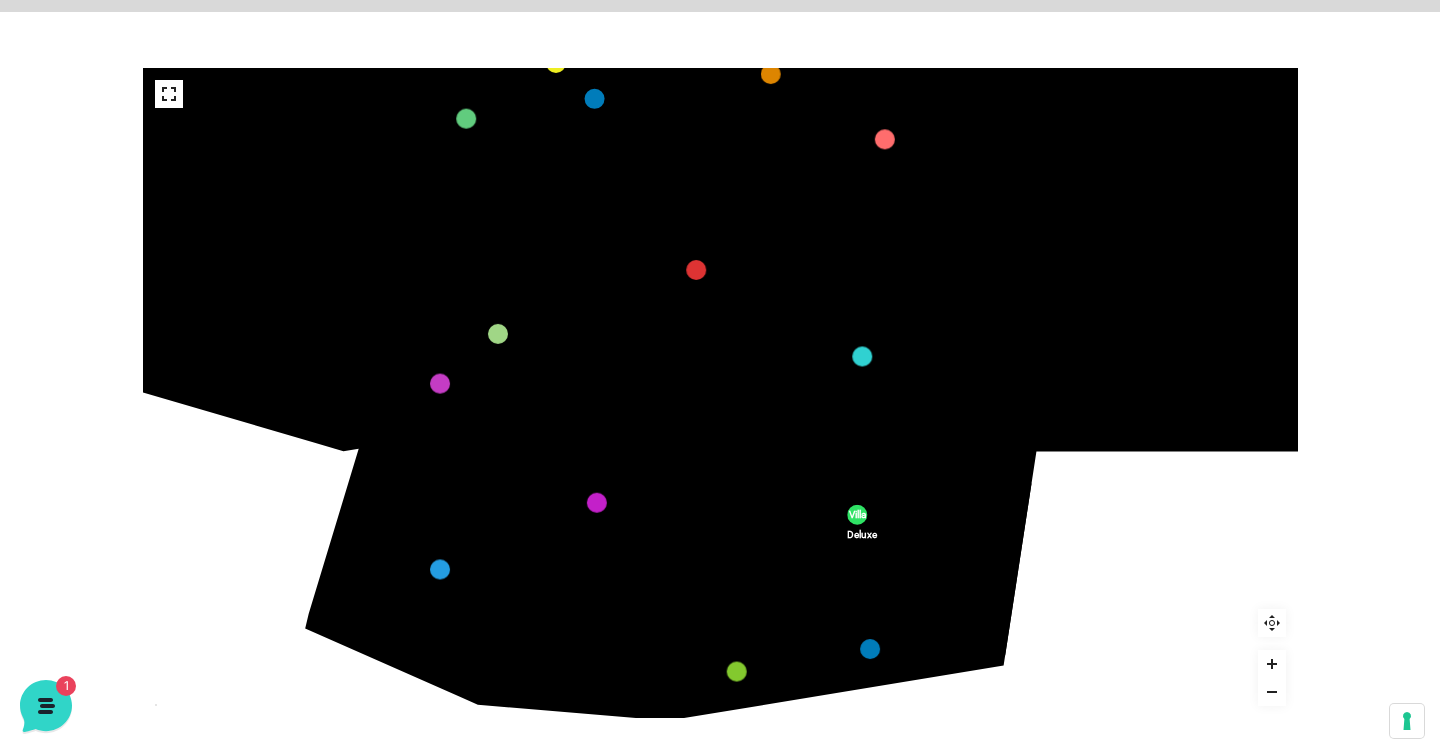 drag, startPoint x: 649, startPoint y: 609, endPoint x: 545, endPoint y: 600, distance: 104.388695 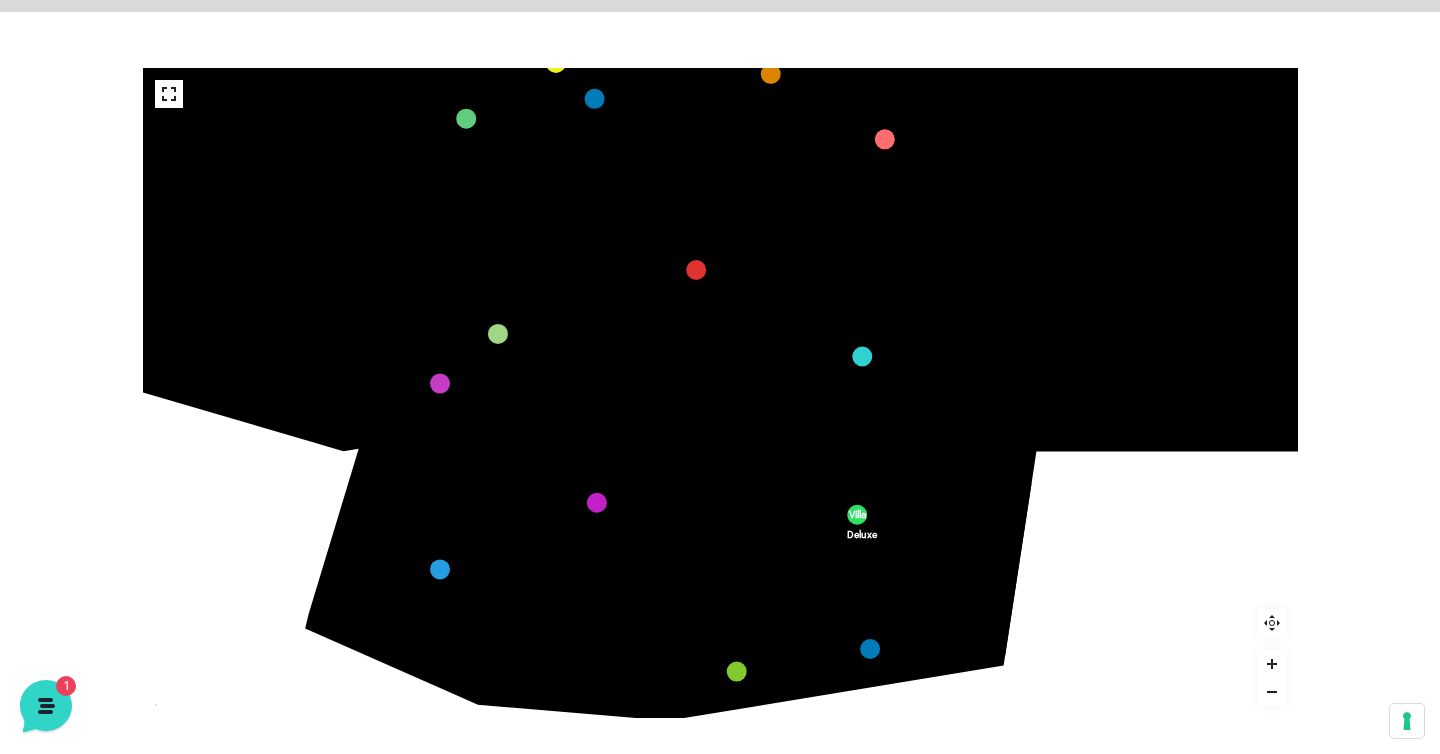click 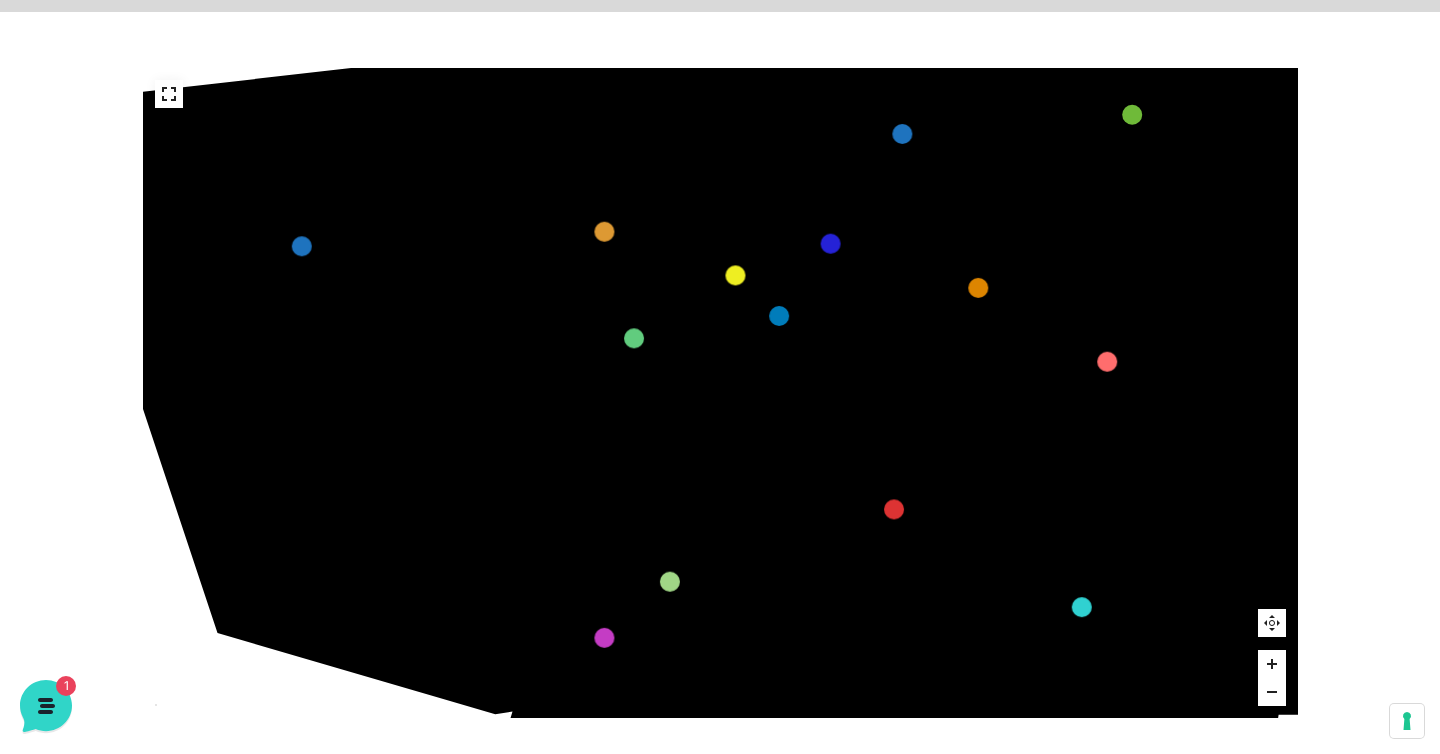 drag, startPoint x: 467, startPoint y: 177, endPoint x: 633, endPoint y: 313, distance: 214.59729 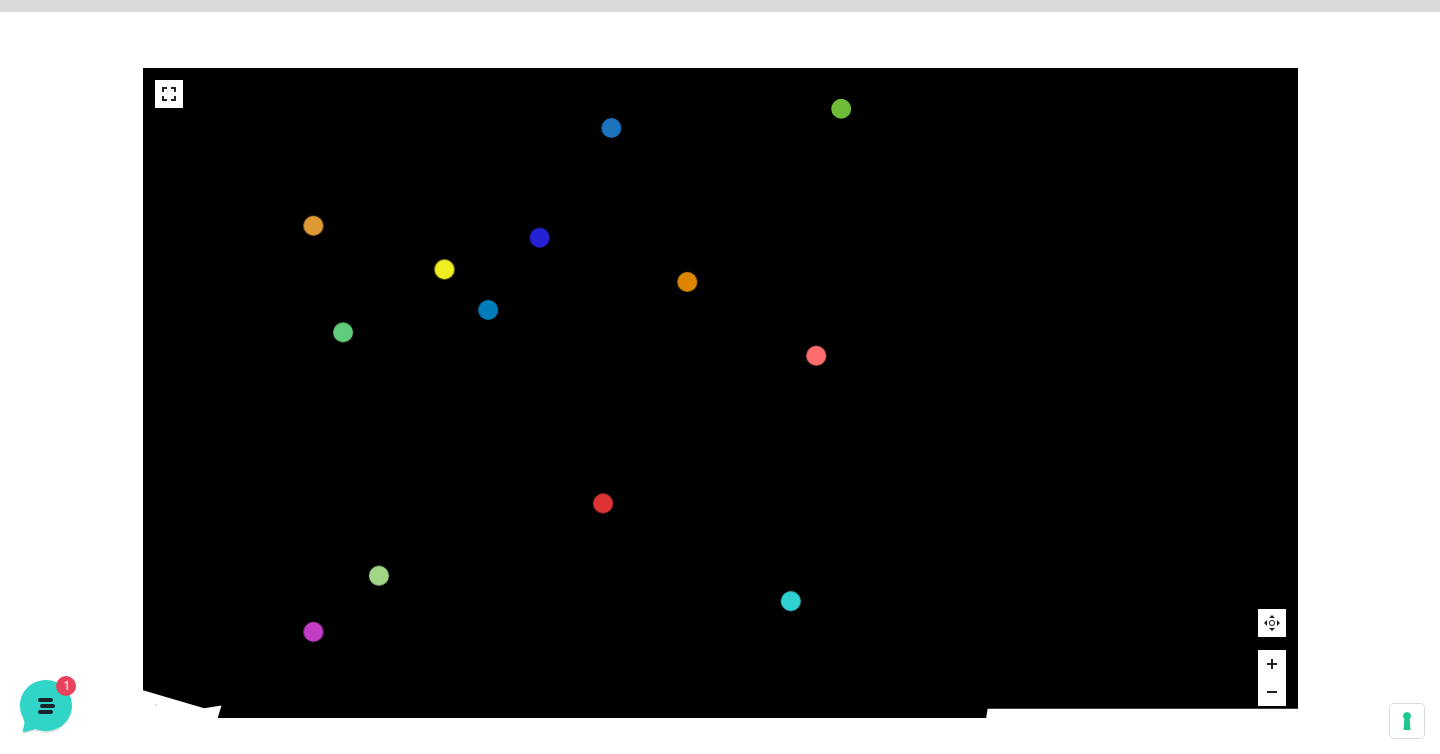 drag, startPoint x: 1098, startPoint y: 421, endPoint x: 802, endPoint y: 415, distance: 296.0608 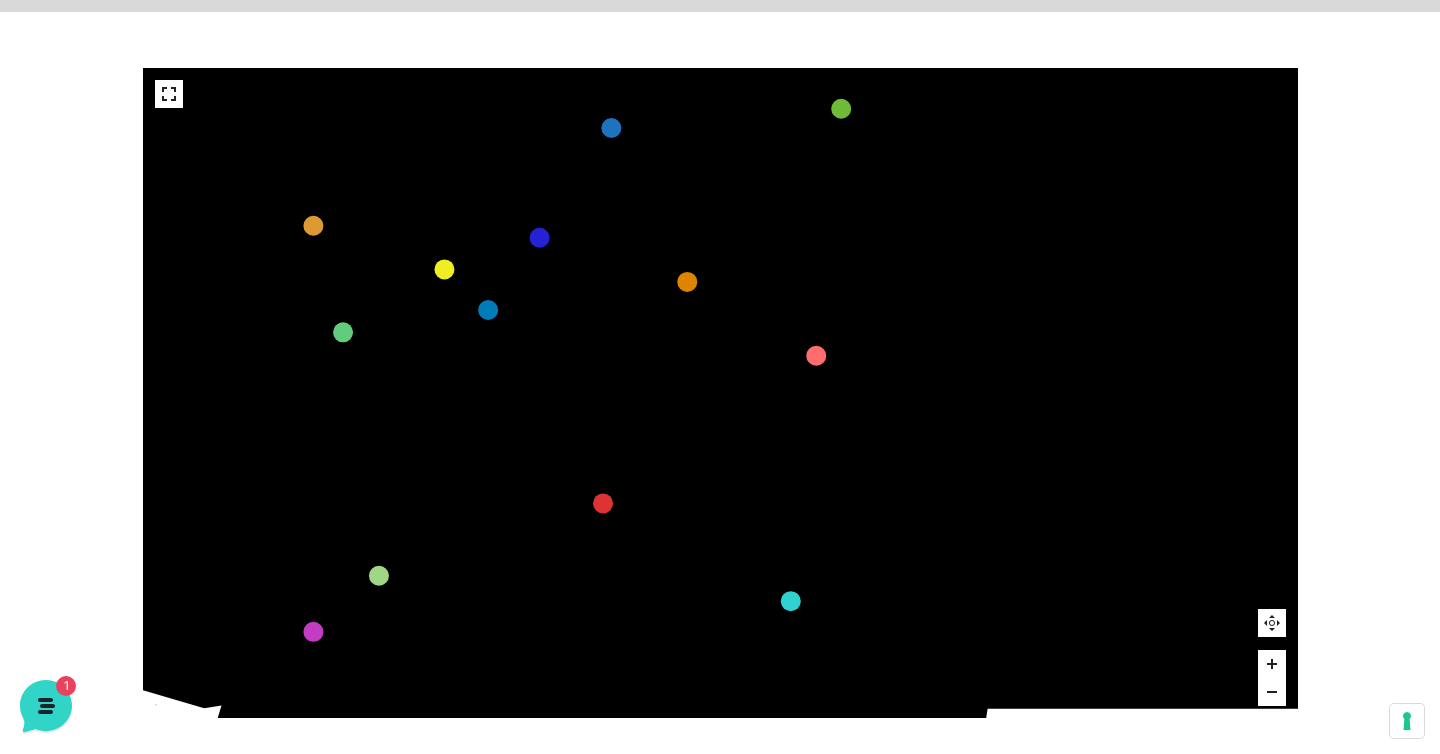 click on "436
435
437
434
441
430
440
431
439
432
438
433
424
423
425
422
429
418
428
419
427
420
426
421
412
411
413
410
417
406
416
407
415
408
414
409
609
400
608
401
325
405
611
404
610
403
607
402
210
201
209
202
220
211
206
205
207
204
208
203
232" 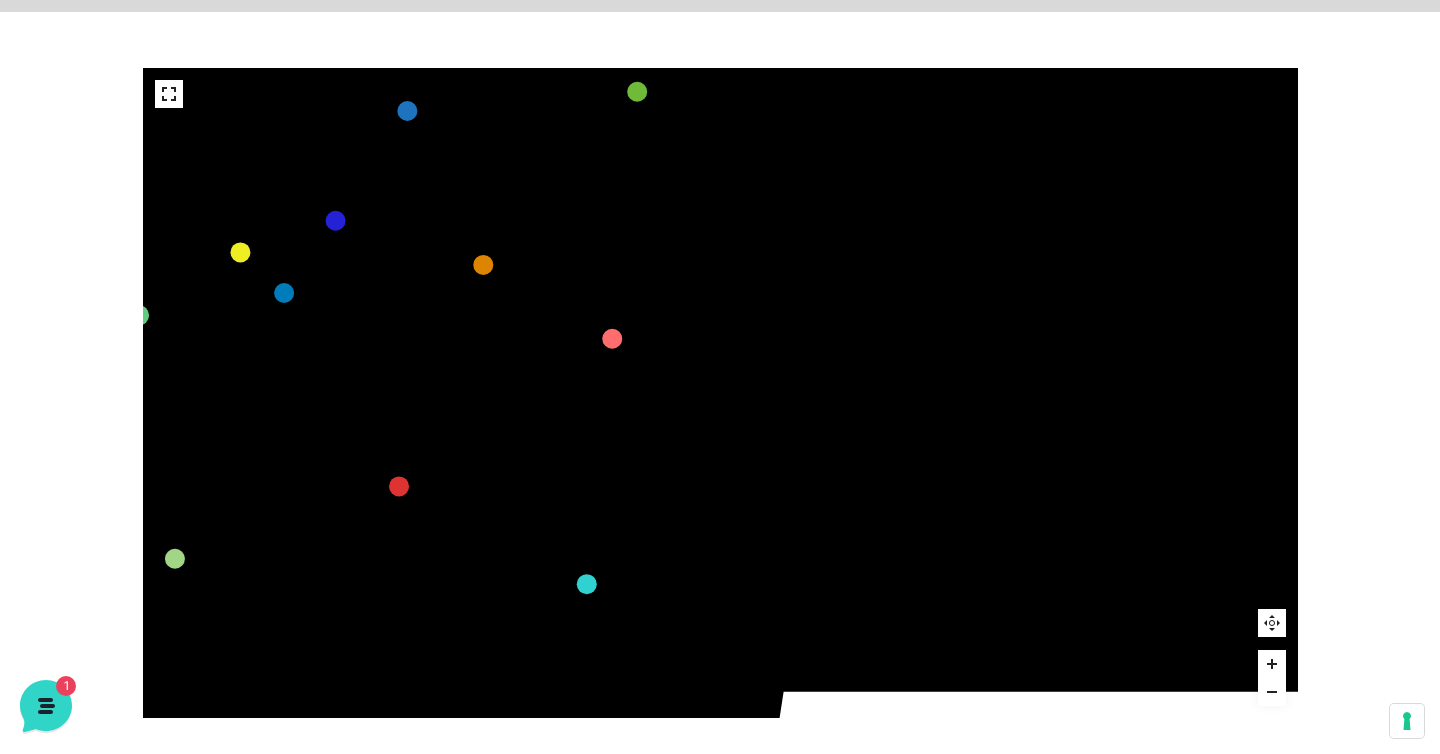 drag, startPoint x: 666, startPoint y: 430, endPoint x: 471, endPoint y: 415, distance: 195.57607 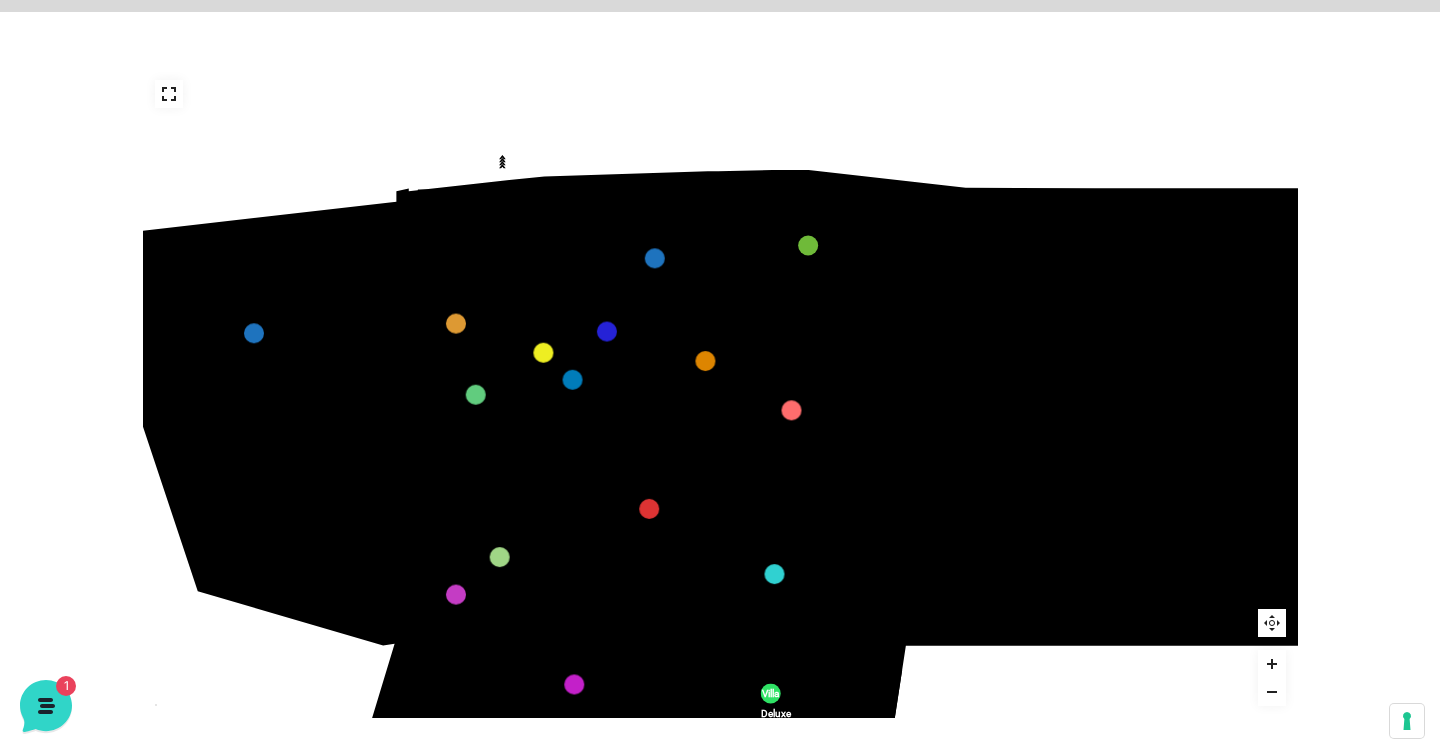 drag, startPoint x: 676, startPoint y: 131, endPoint x: 676, endPoint y: 222, distance: 91 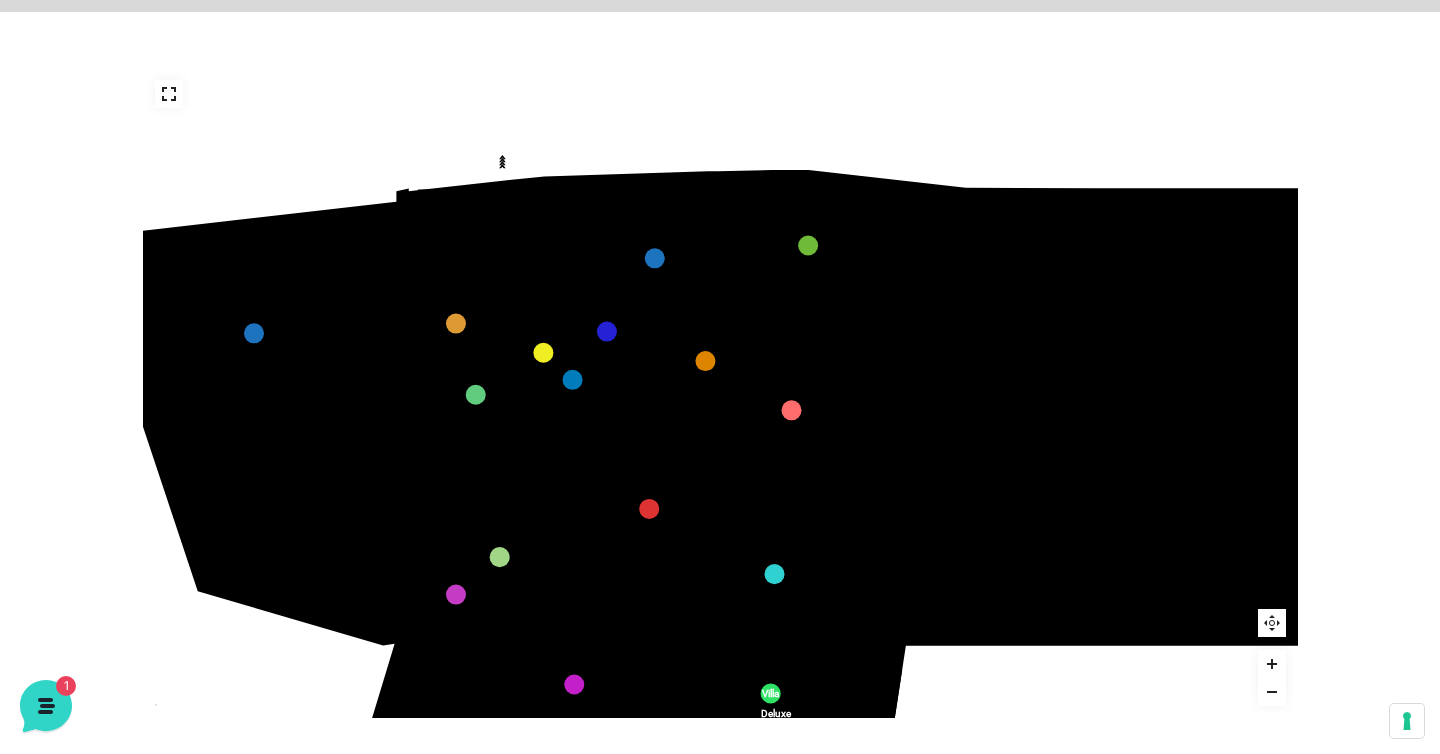 click on "436
435
437
434
441
430
440
431
439
432
438
433
424
423
425
422
429
418
428
419
427
420
426
421
412
411
413
410
417
406
416
407
415
408
414
409
609
400
608
401
325
405
611
404
610
403
607
402
210
201
209
202
220
211
206
205
207
204
208
203
232" 